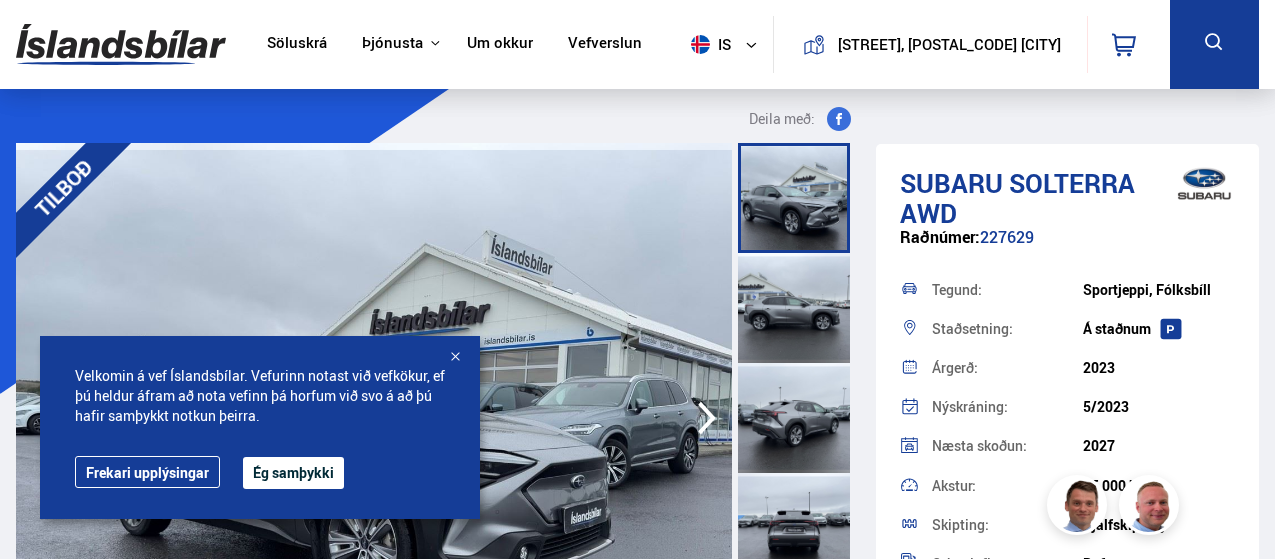 scroll, scrollTop: 0, scrollLeft: 0, axis: both 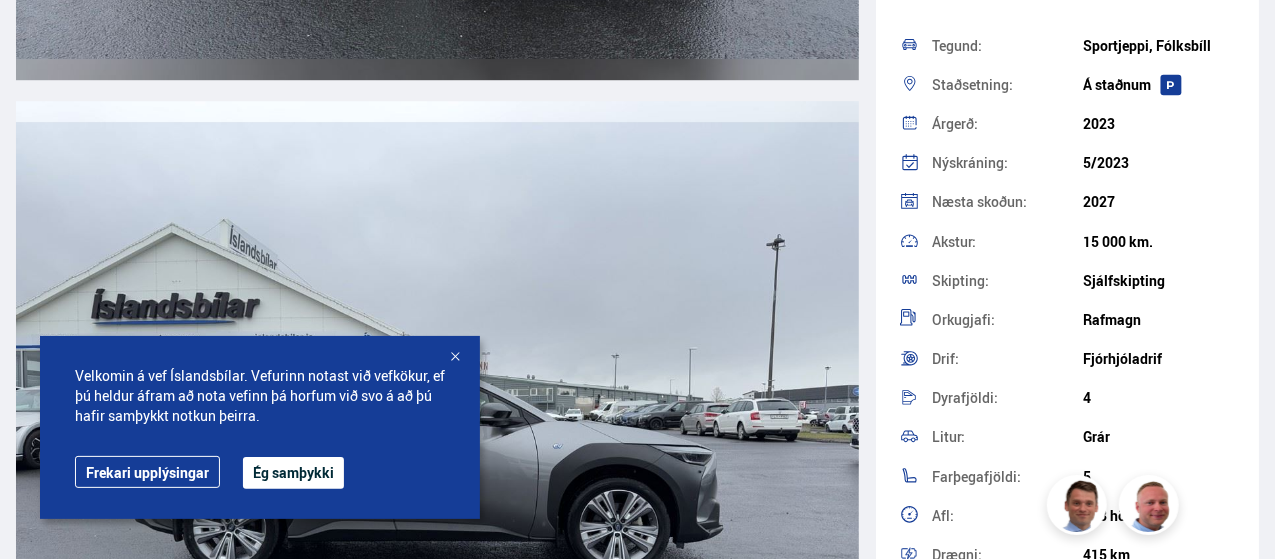 click at bounding box center (455, 358) 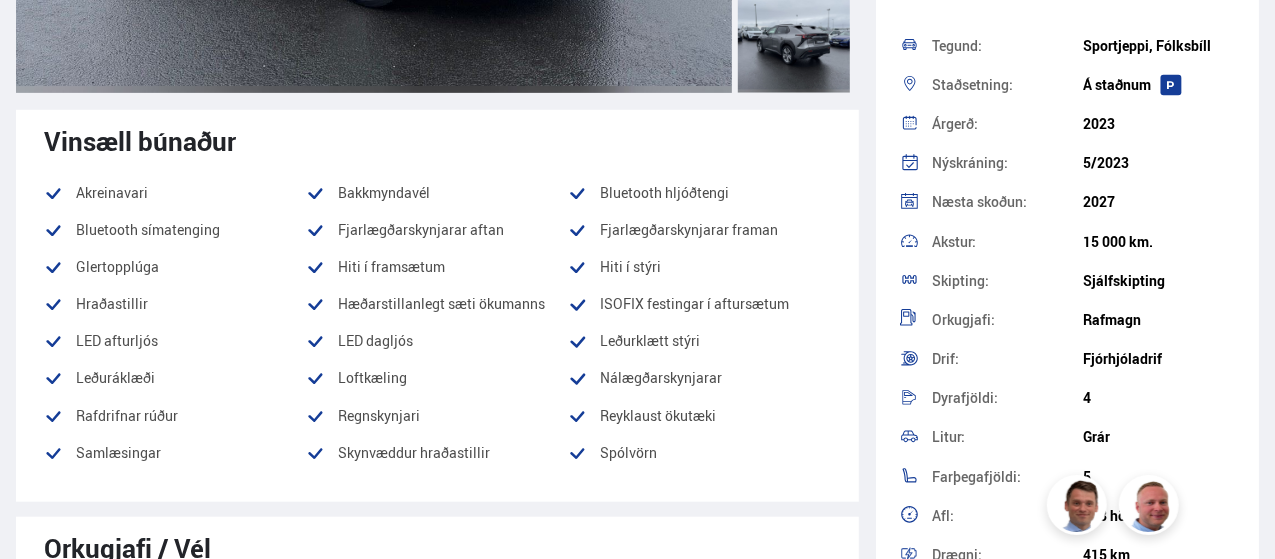 scroll, scrollTop: 700, scrollLeft: 0, axis: vertical 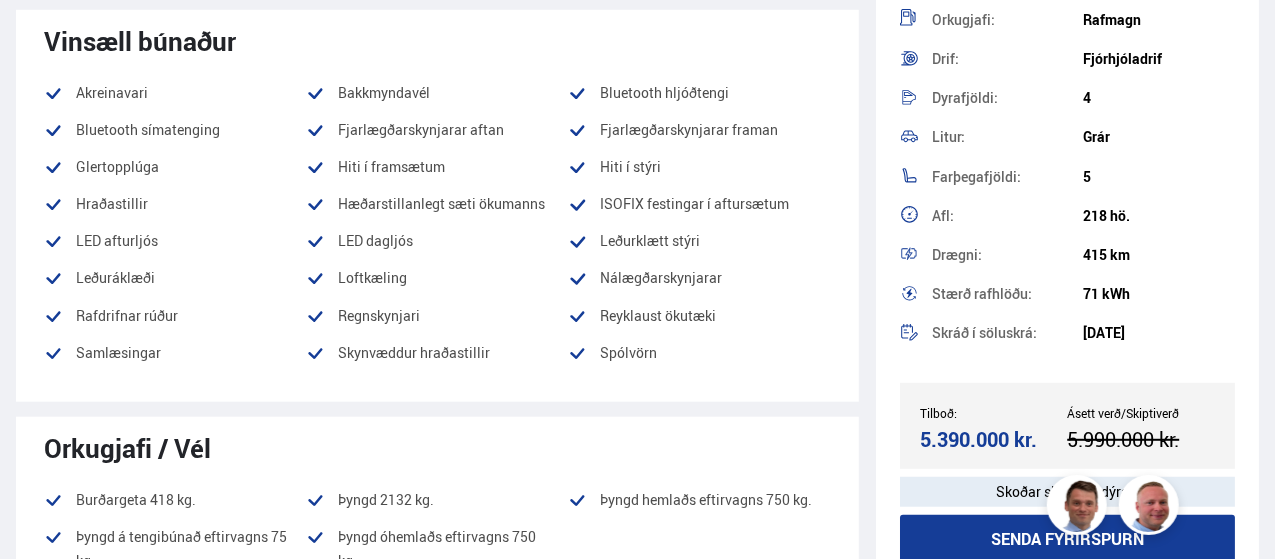 drag, startPoint x: 1050, startPoint y: 433, endPoint x: 912, endPoint y: 413, distance: 139.44174 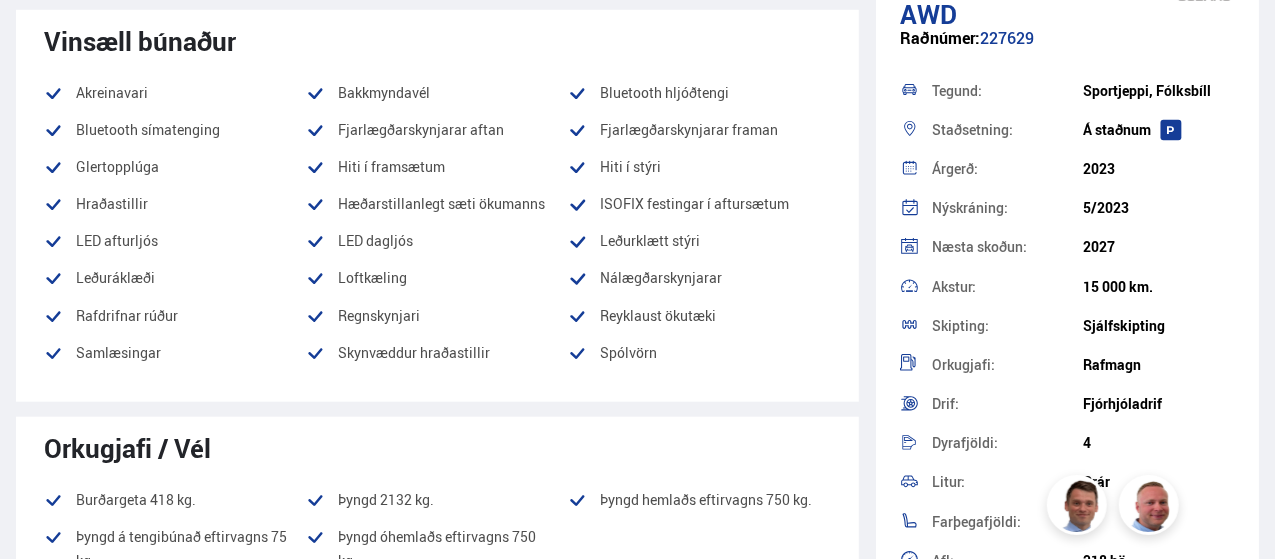 scroll, scrollTop: 0, scrollLeft: 0, axis: both 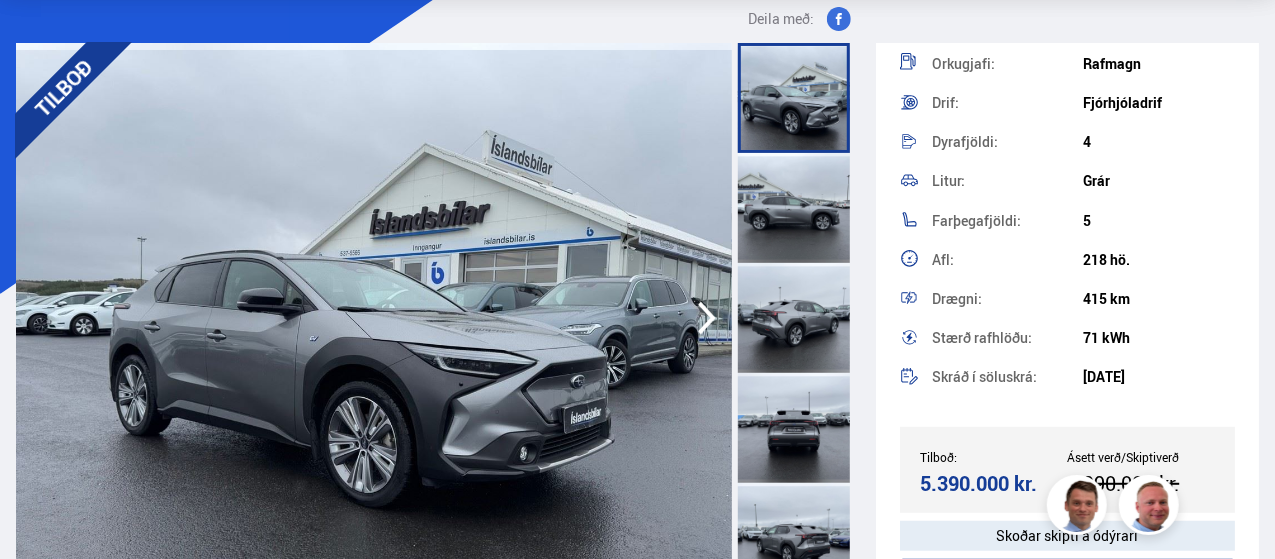 click on "5.390.000 kr." at bounding box center [991, 483] 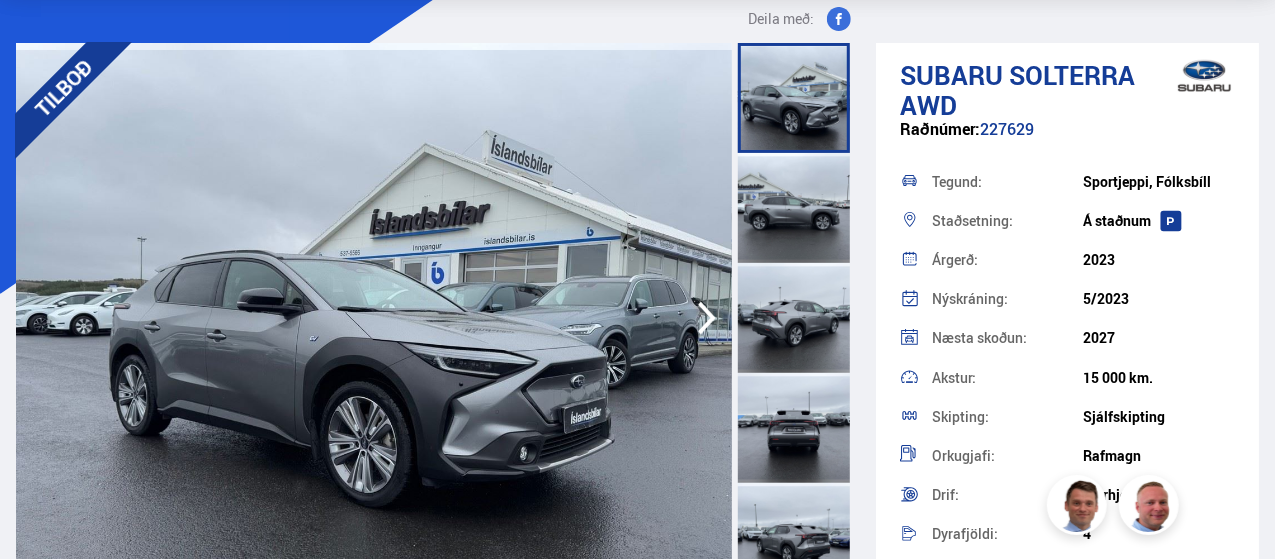 scroll, scrollTop: 0, scrollLeft: 0, axis: both 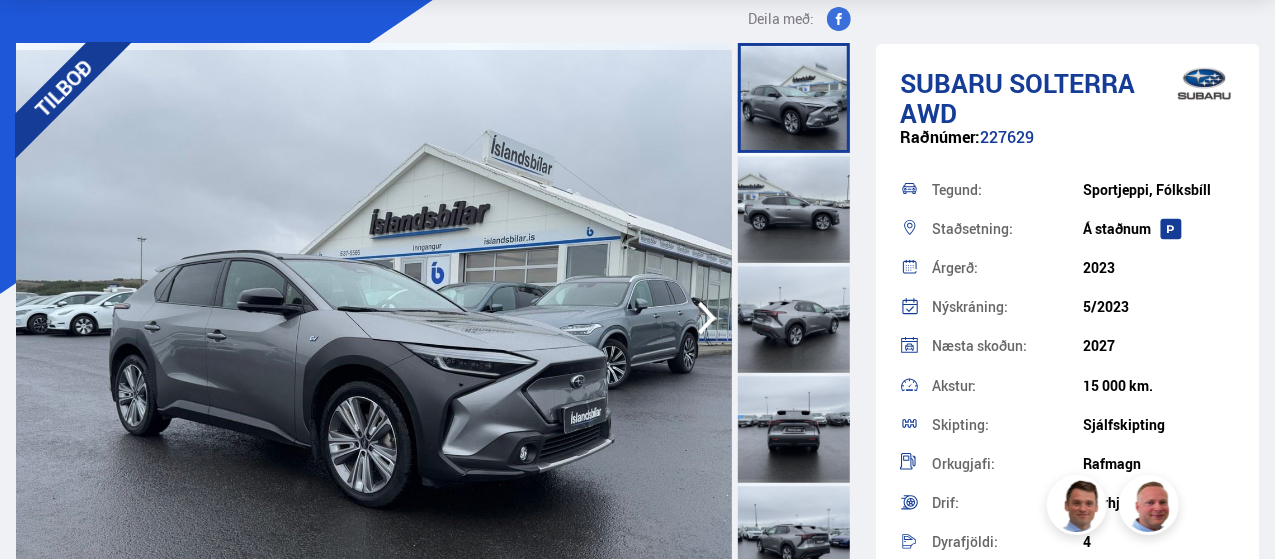 drag, startPoint x: 1040, startPoint y: 479, endPoint x: 893, endPoint y: 79, distance: 426.15607 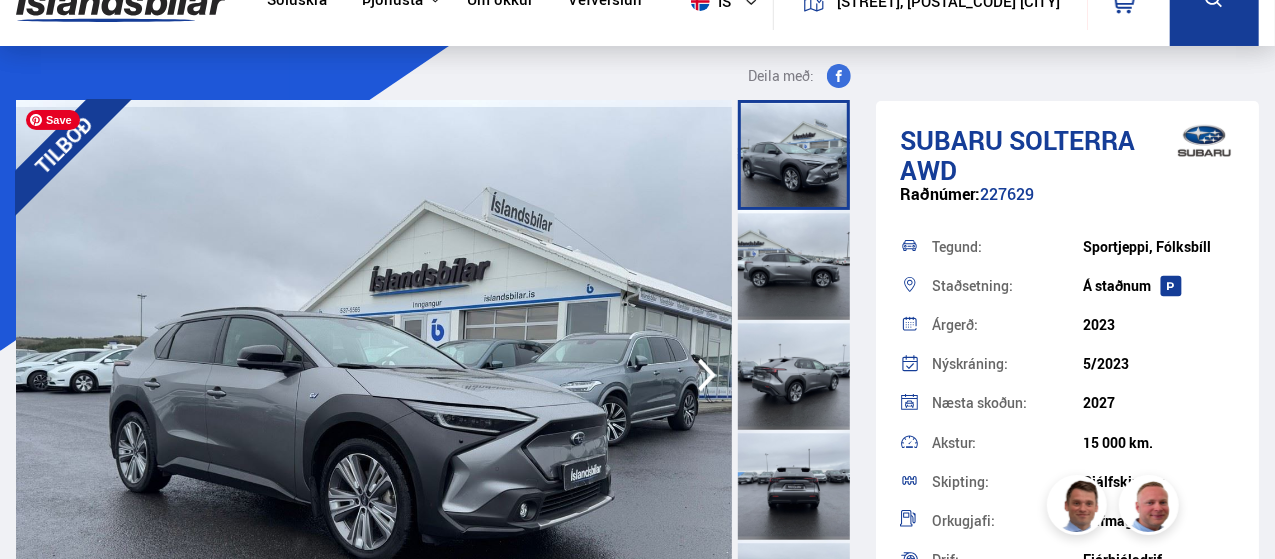 scroll, scrollTop: 0, scrollLeft: 0, axis: both 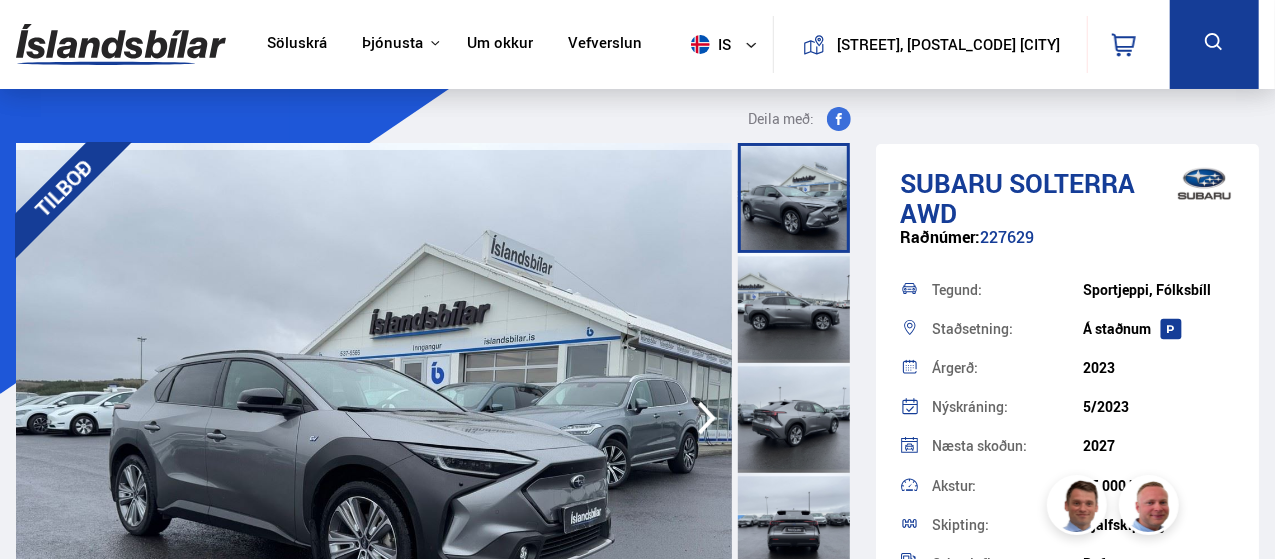click on "Subaru   Solterra AWD    Raðnúmer:  227629
Tegund:
Sportjeppi, Fólksbíll
Staðsetning:
Á staðnum
Árgerð:
2023
Nýskráning:
5/2023
Næsta skoðun:
2027
Akstur:
15 000 km.
Skipting:
Sjálfskipting
Orkugjafi:
Rafmagn
Drif:
Fjórhjóladrif
Dyrafjöldi:
4
Litur:
Grár
Farþegafjöldi:
5
Afl:
218 hö.
Drægni:
415 km
Stærð rafhlöðu:
71 kWh
Skráð í söluskrá:
06.08.2025
Tilboð:
5.390.000 kr.
Ásett verð/Skiptiverð
5.990.000 kr.
Skoðar skipti á ódýrari
Senda fyrirspurn" at bounding box center (1067, 638) 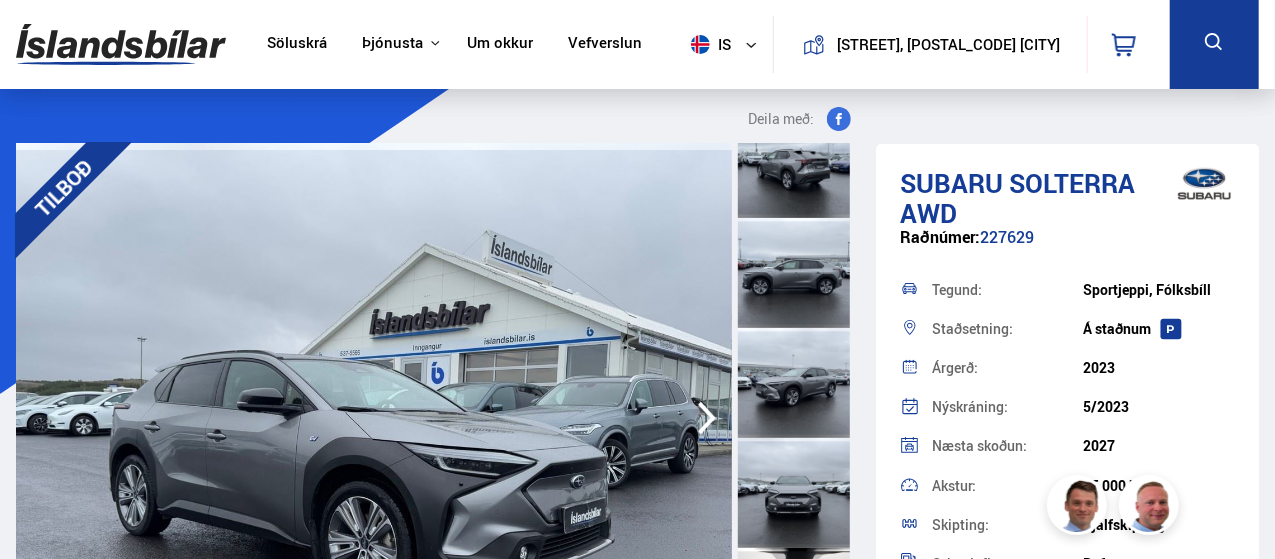 scroll, scrollTop: 500, scrollLeft: 0, axis: vertical 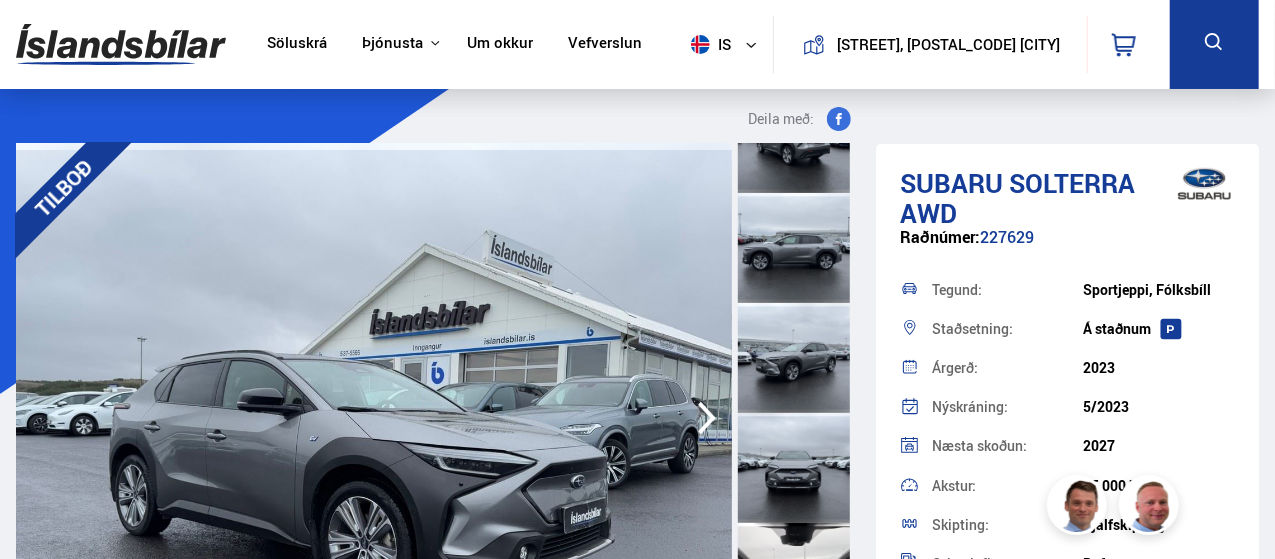 click on "Nýskráning:
[DATE]" at bounding box center (1067, 407) 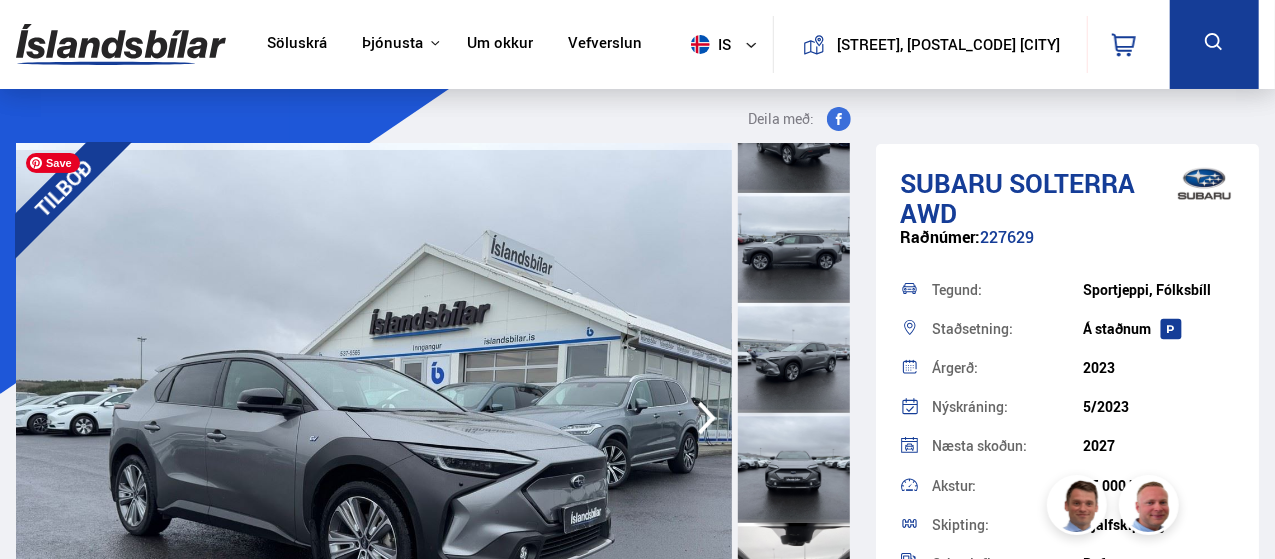 click at bounding box center (374, 418) 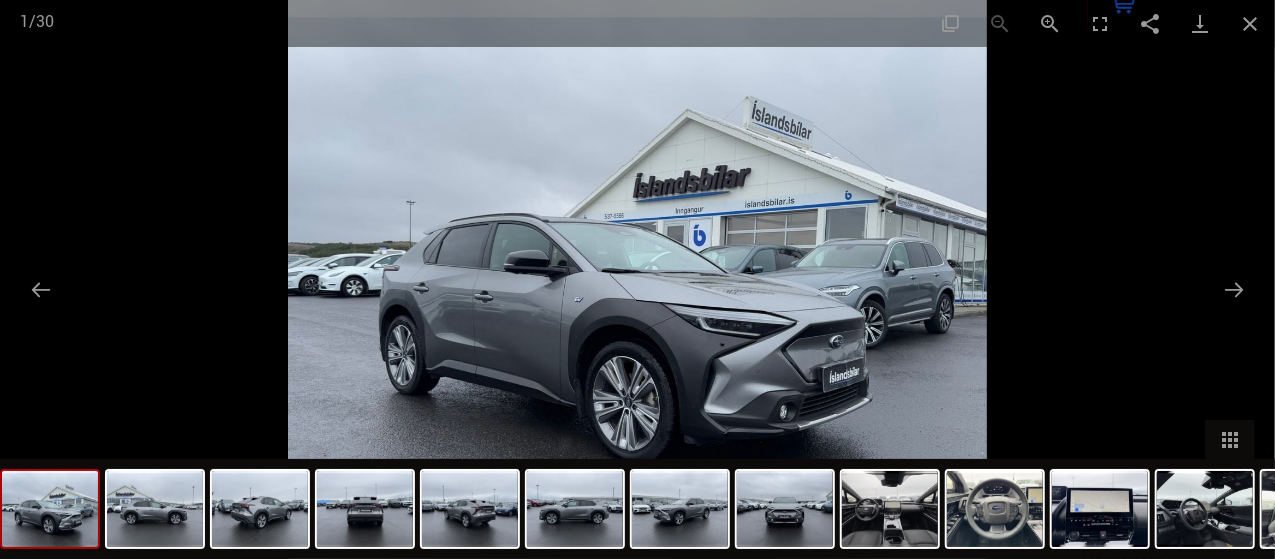 scroll, scrollTop: 0, scrollLeft: 0, axis: both 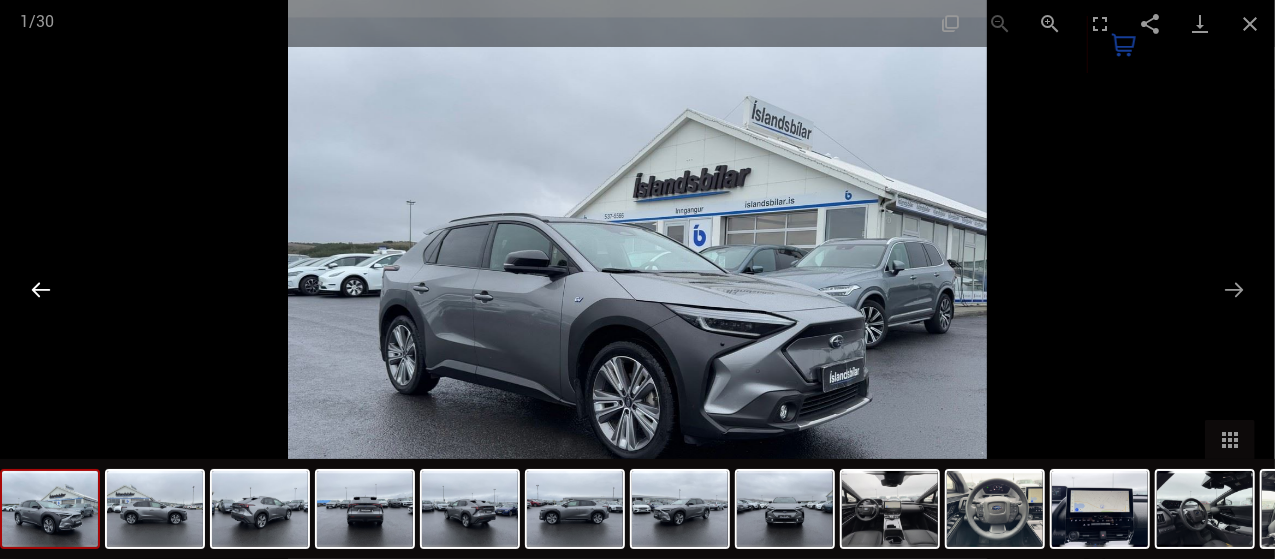 click at bounding box center (41, 289) 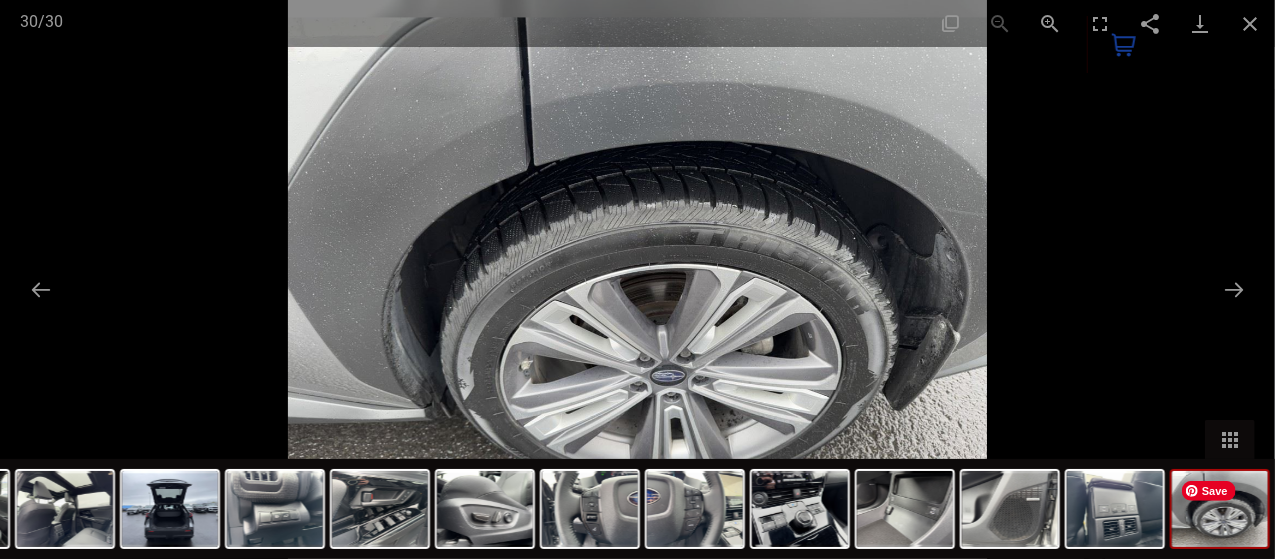 click at bounding box center (1220, 509) 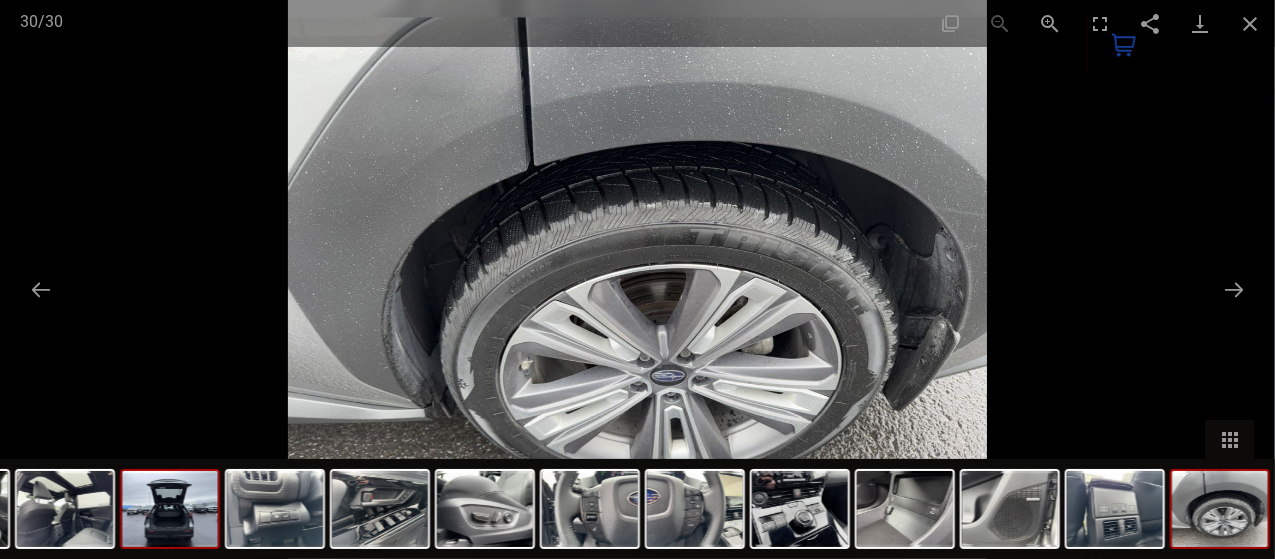 click at bounding box center [170, 509] 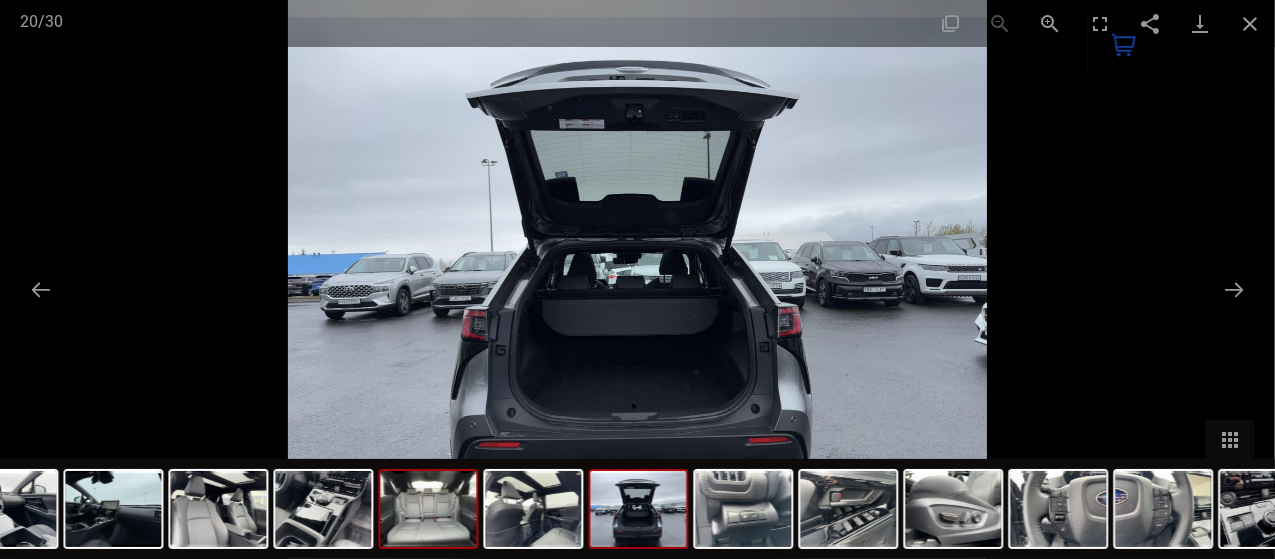 click at bounding box center [429, 509] 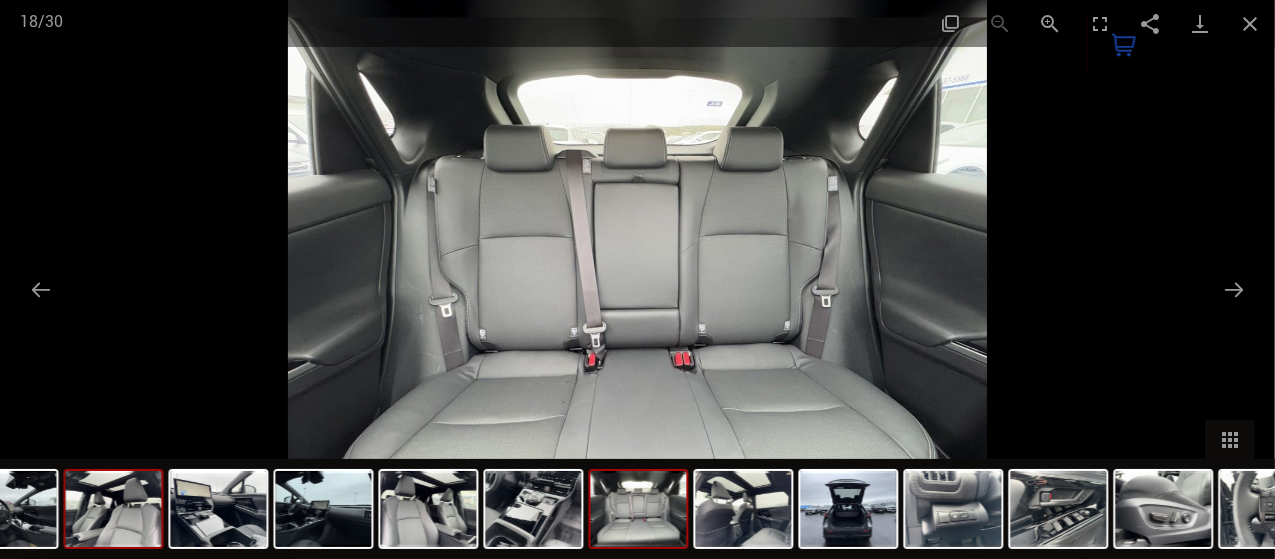click at bounding box center [114, 509] 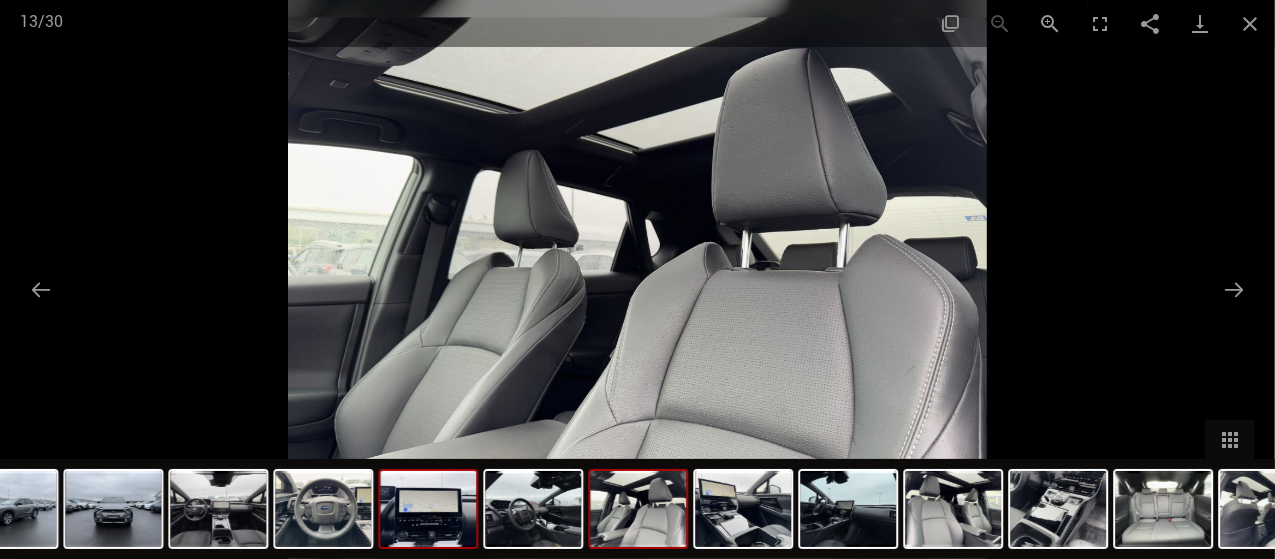 scroll, scrollTop: 0, scrollLeft: 0, axis: both 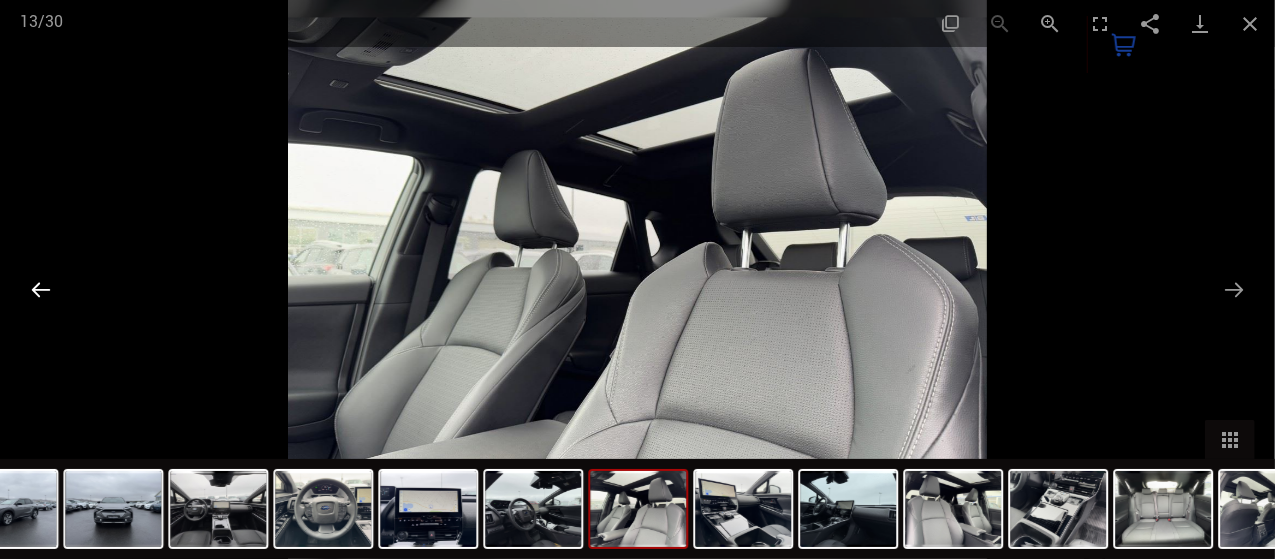 click at bounding box center (41, 289) 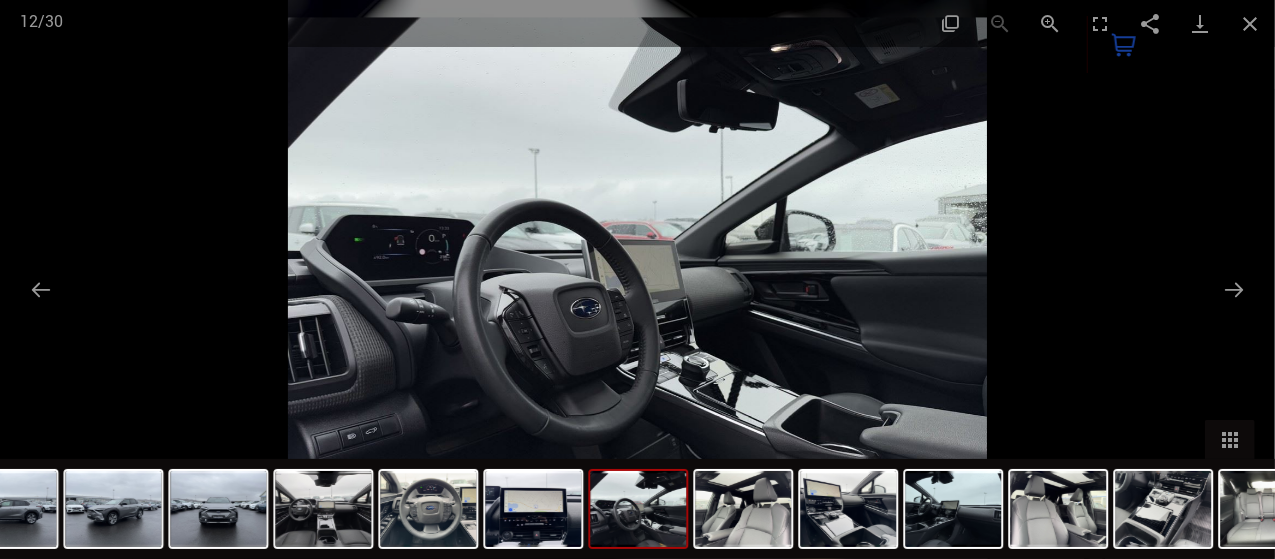 click at bounding box center (637, 279) 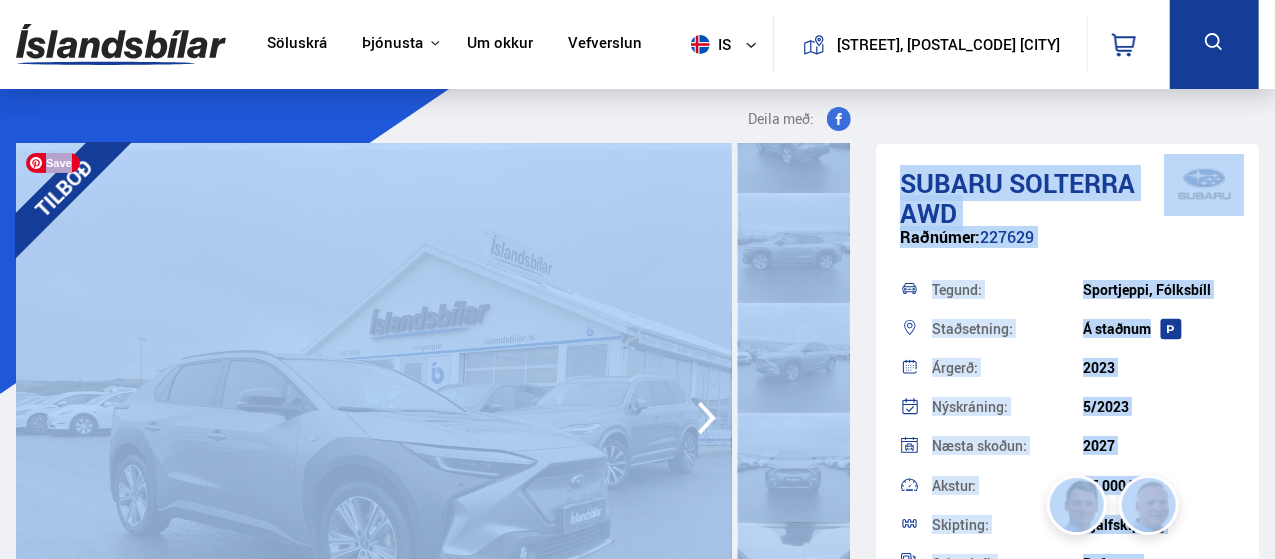 drag, startPoint x: 157, startPoint y: 491, endPoint x: 51, endPoint y: 477, distance: 106.92053 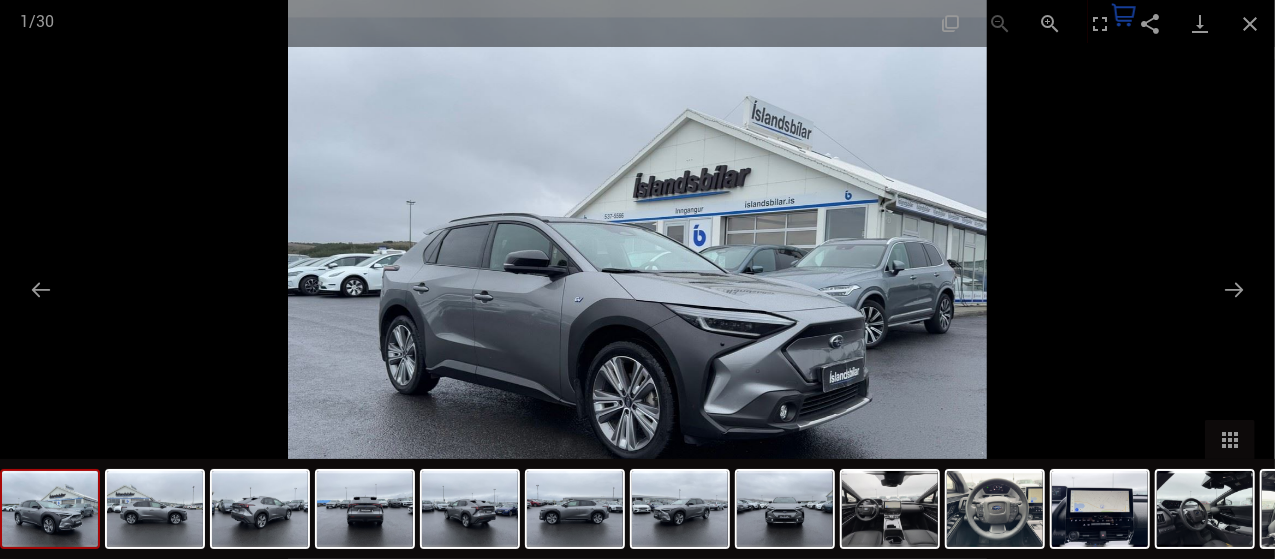 scroll, scrollTop: 0, scrollLeft: 0, axis: both 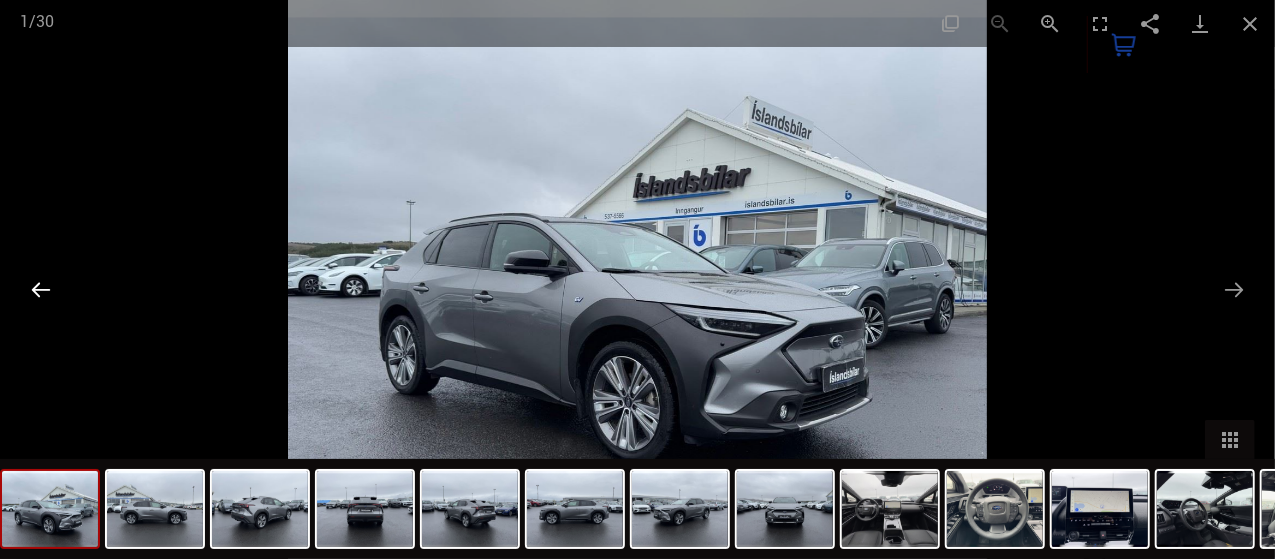 click at bounding box center [41, 289] 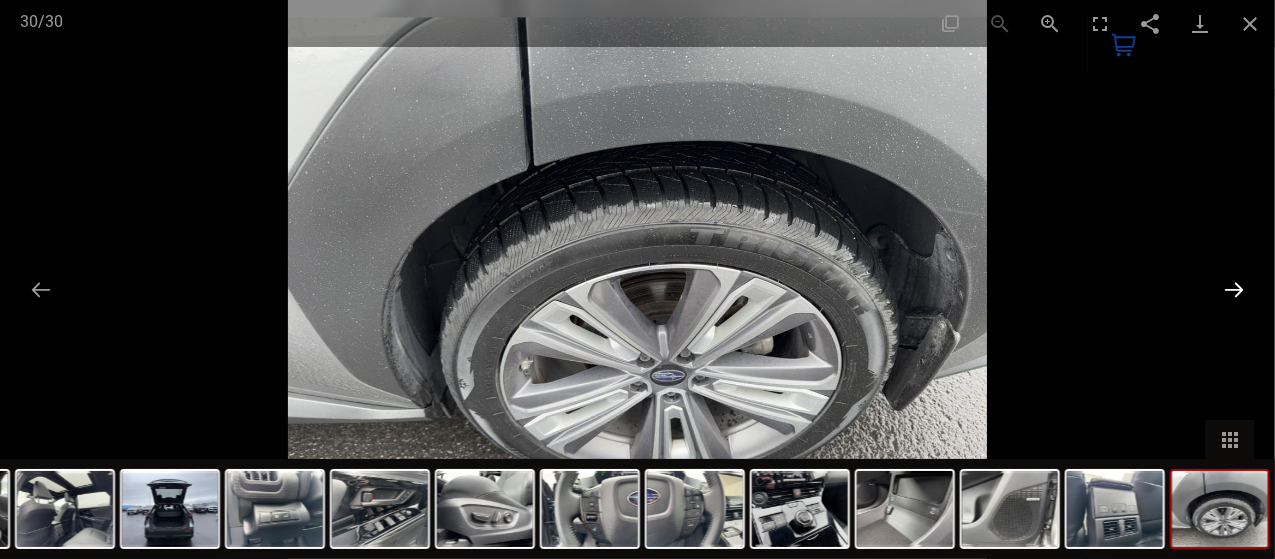 click at bounding box center (1234, 289) 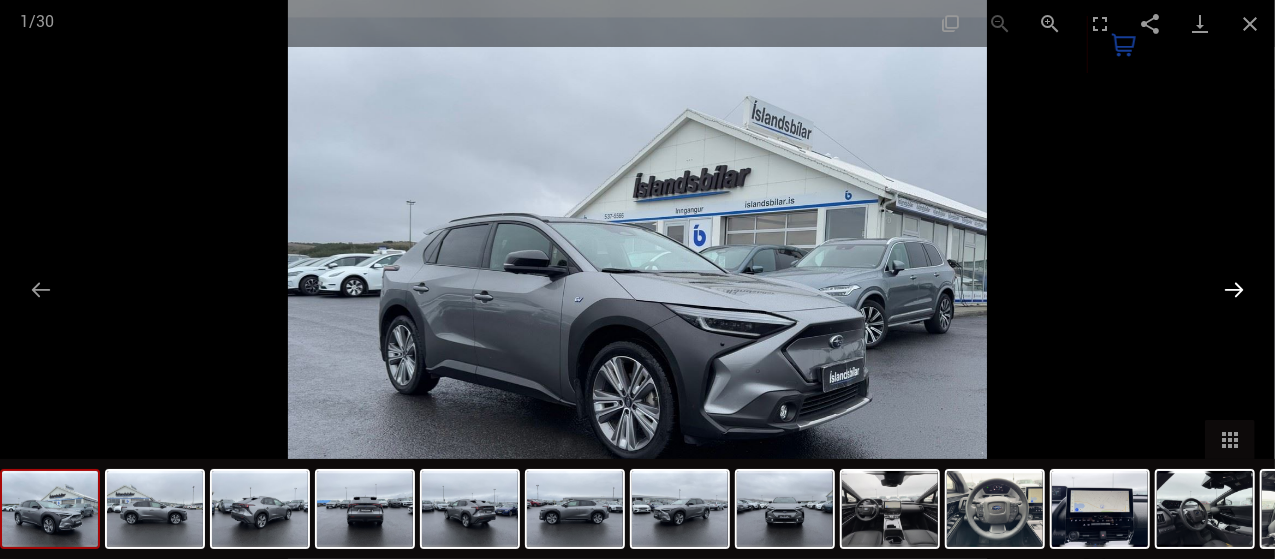 click at bounding box center (1234, 289) 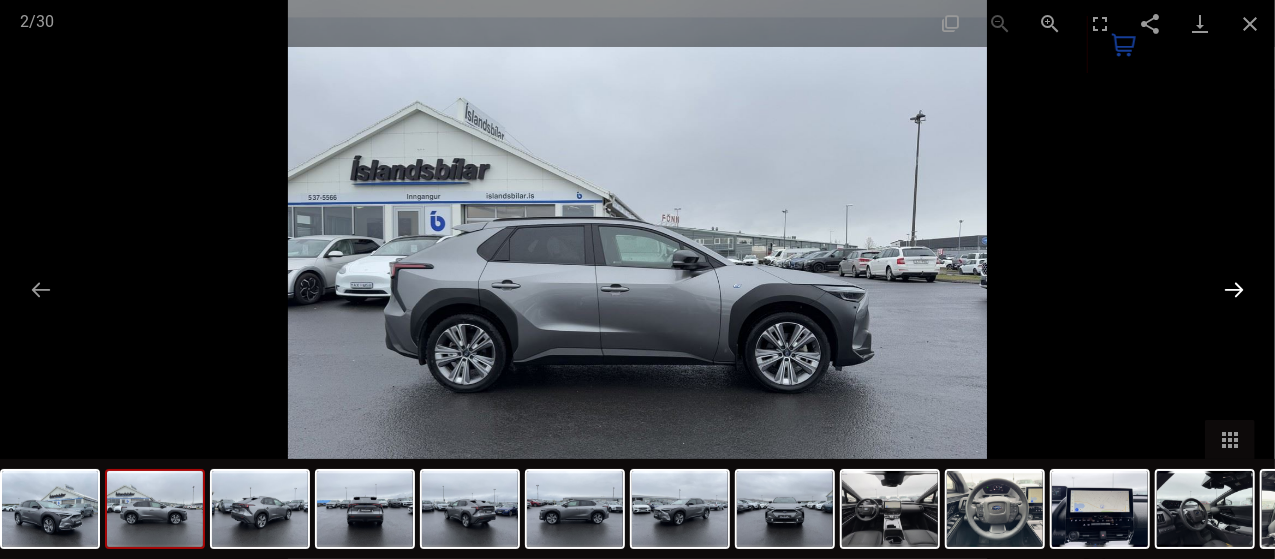 click at bounding box center (1234, 289) 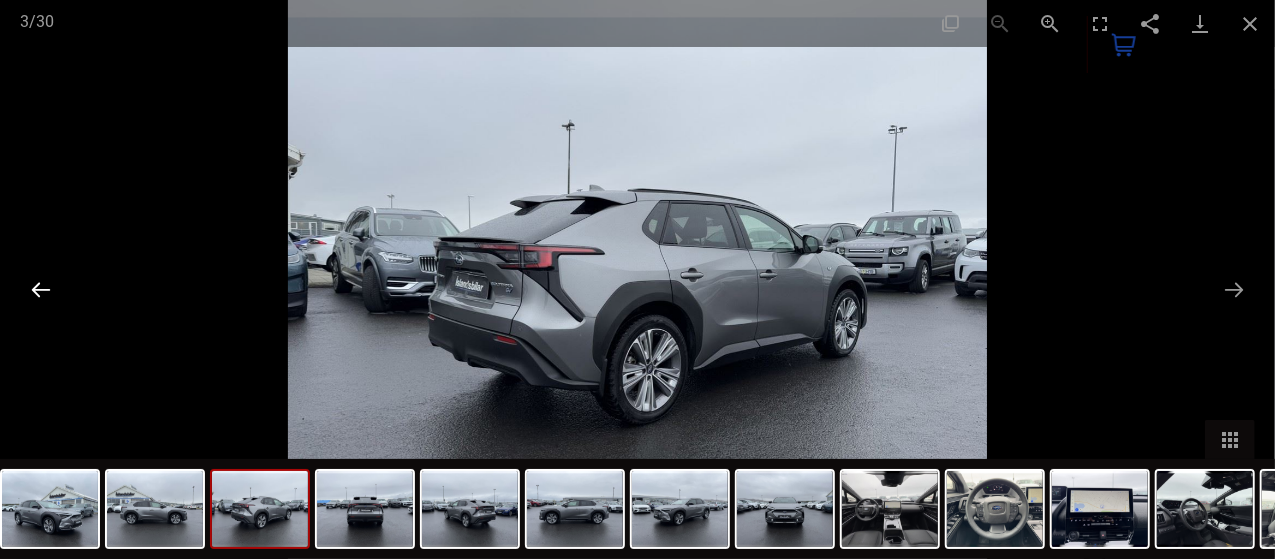 click at bounding box center (41, 289) 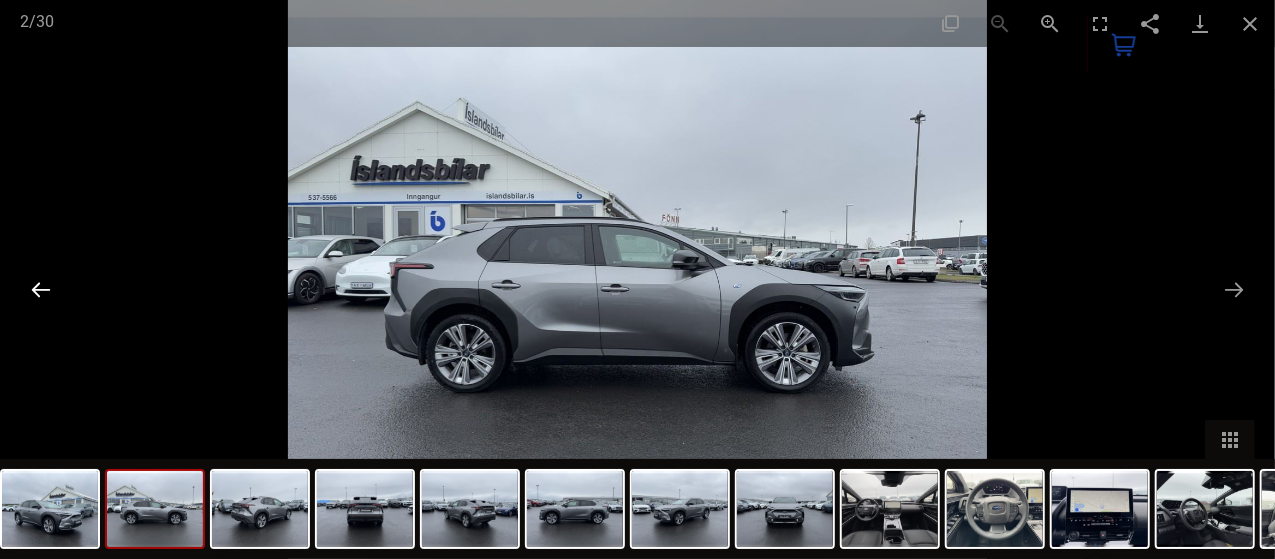click at bounding box center [41, 289] 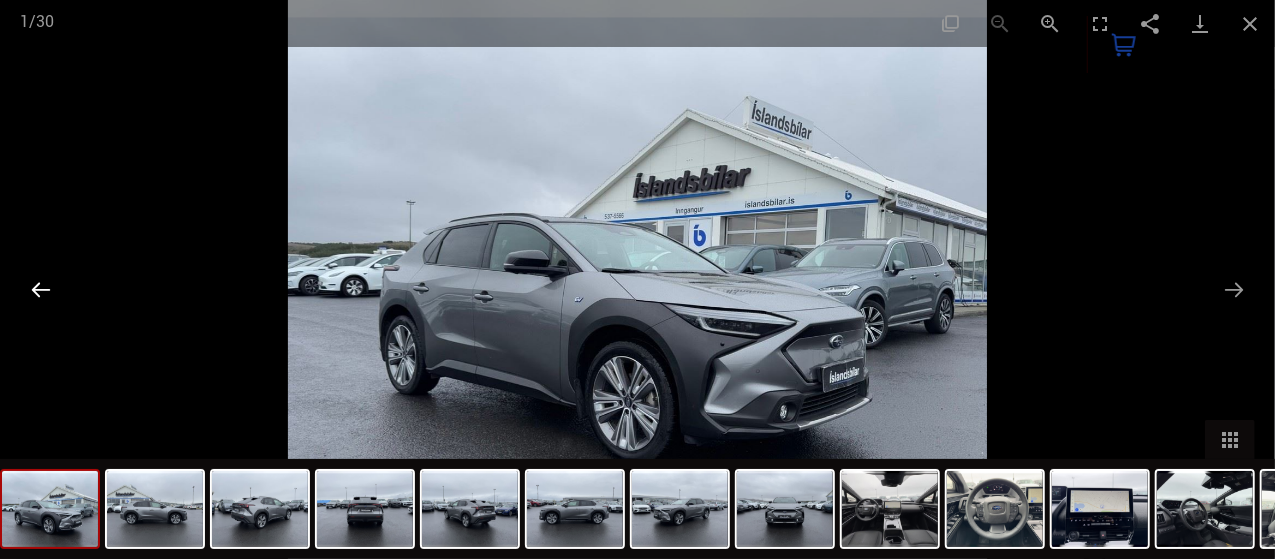 click at bounding box center [41, 289] 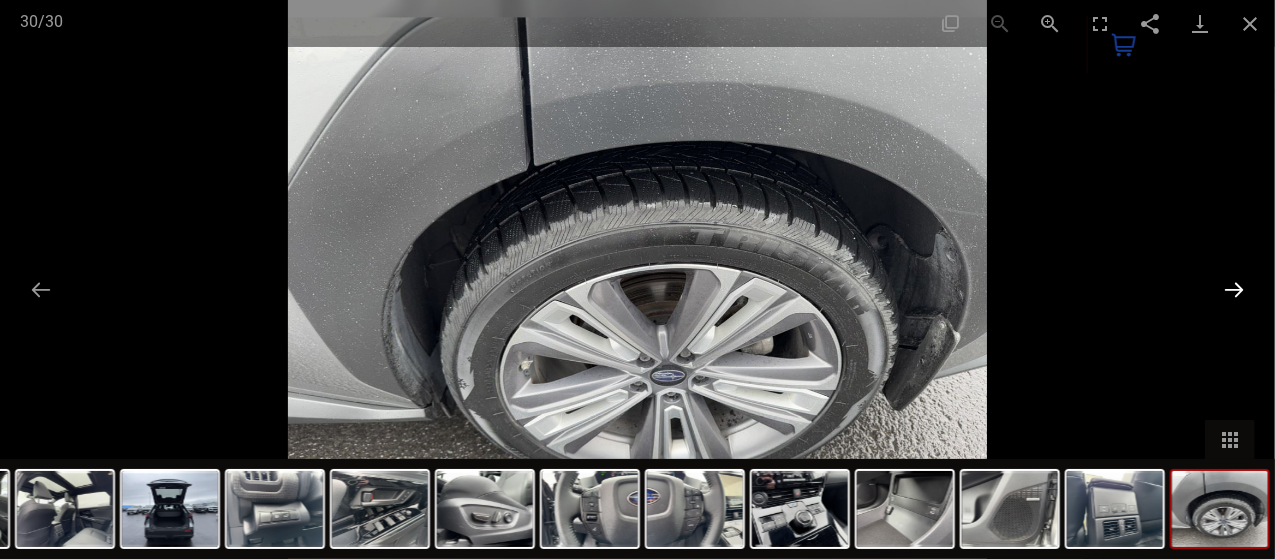 click at bounding box center [1234, 289] 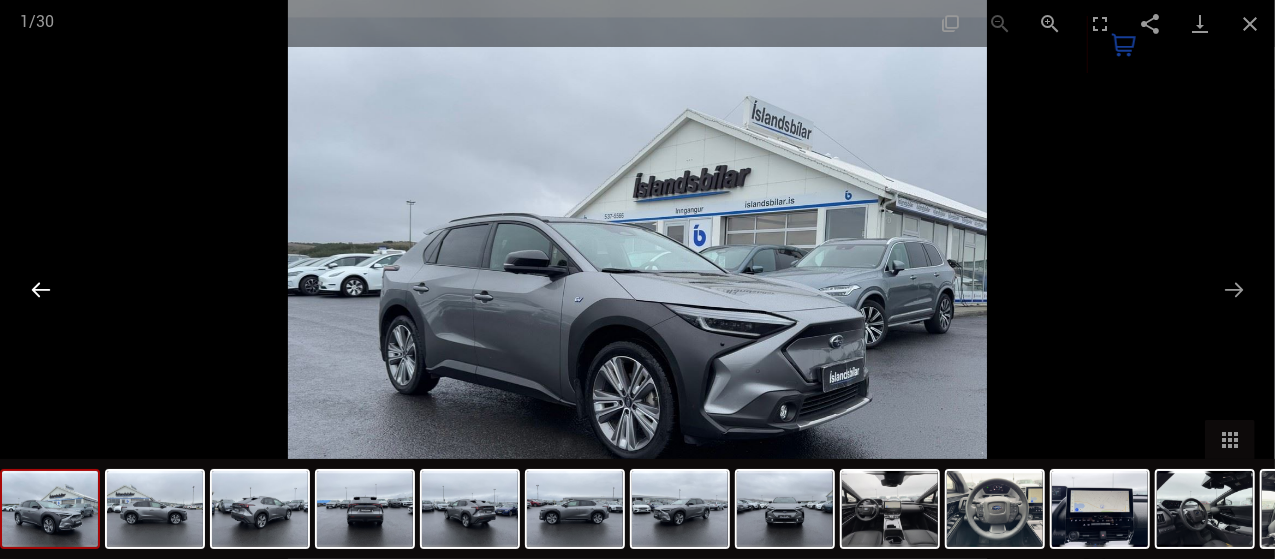 click at bounding box center [41, 289] 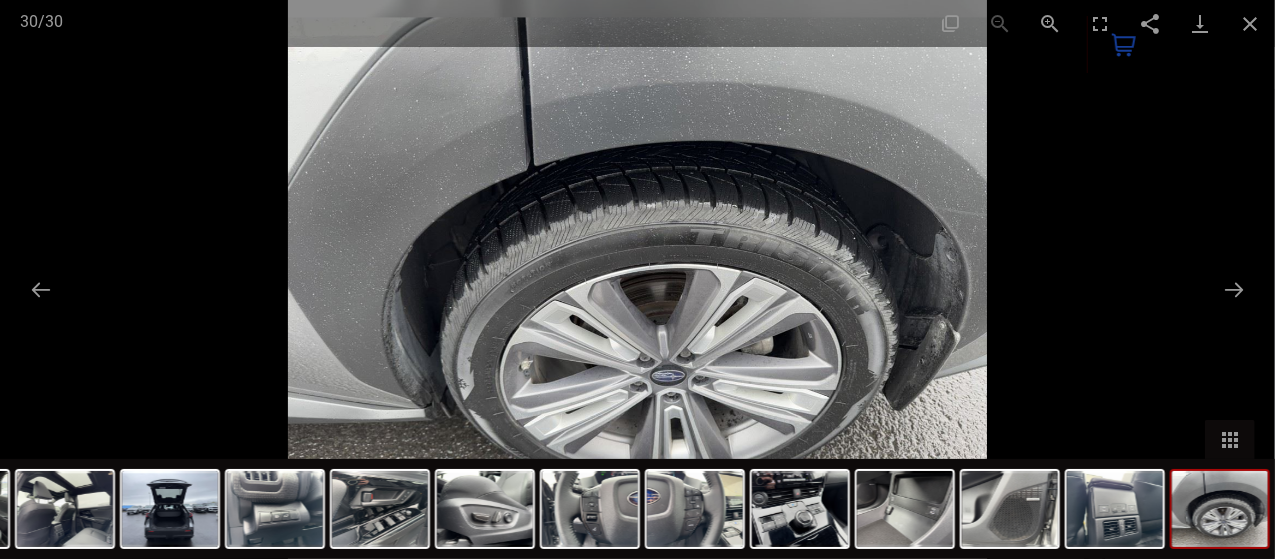 click at bounding box center (637, 279) 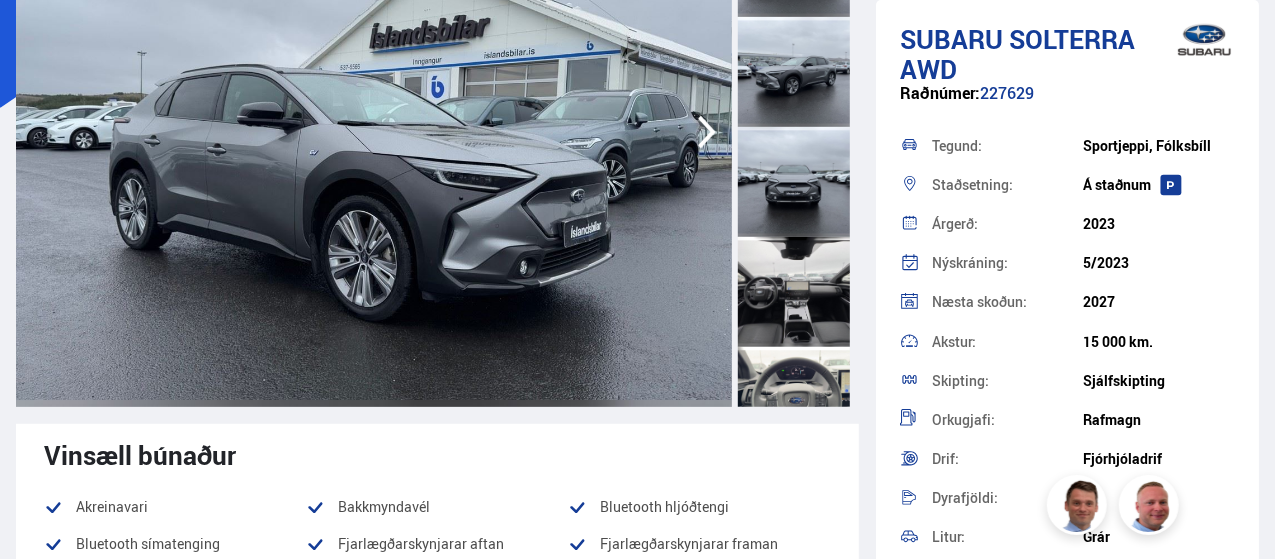 scroll, scrollTop: 100, scrollLeft: 0, axis: vertical 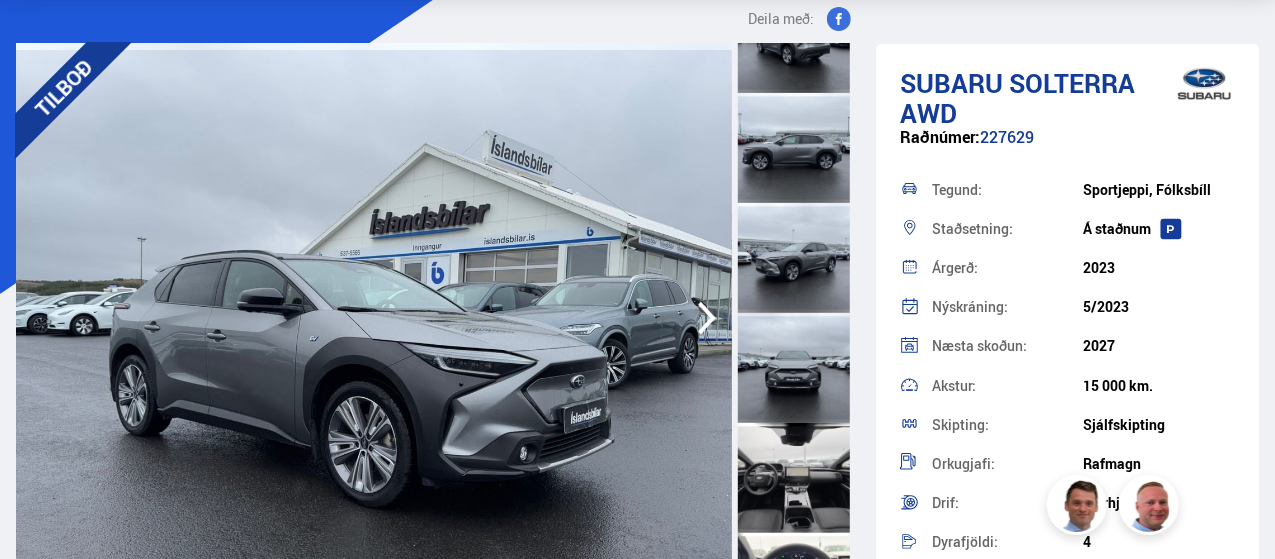 click on "Deila með:" at bounding box center [782, 19] 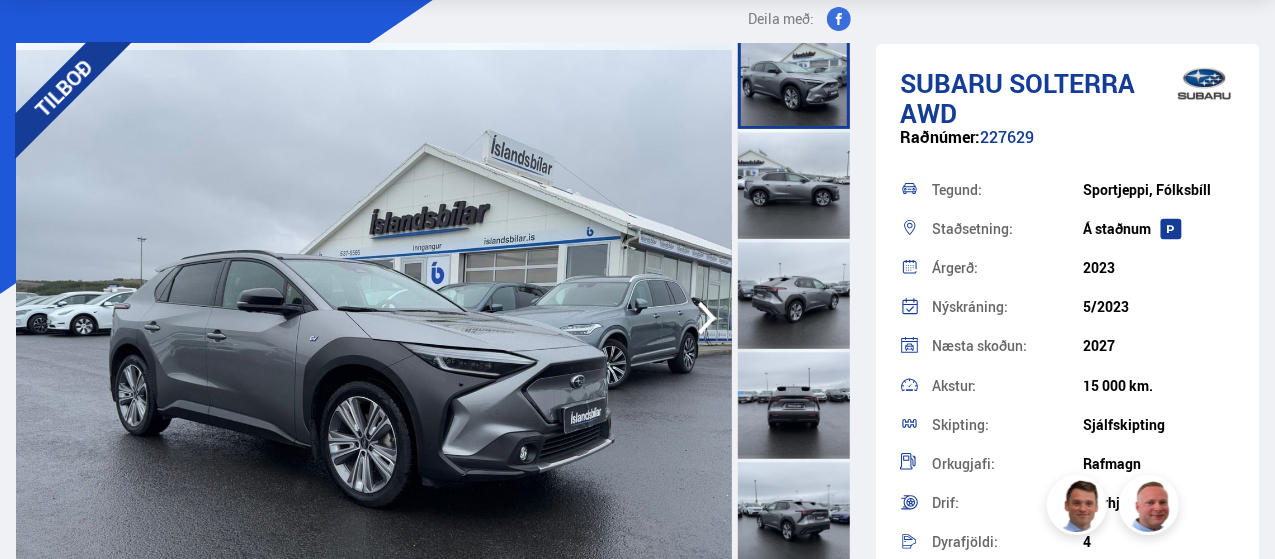 scroll, scrollTop: 0, scrollLeft: 0, axis: both 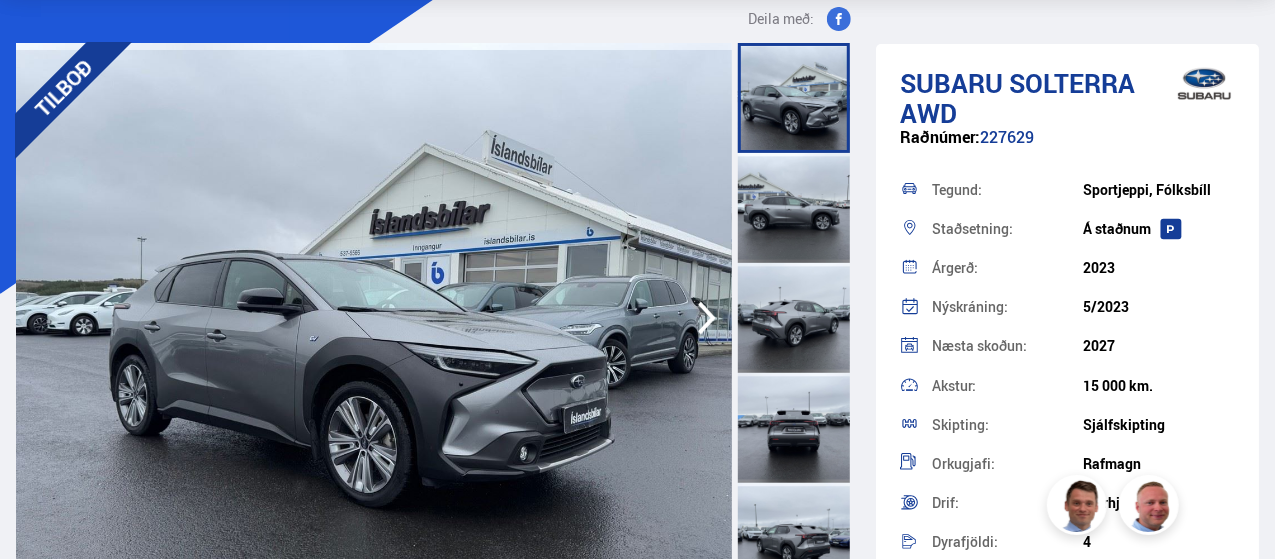 click on "TILBOÐ" at bounding box center (64, 88) 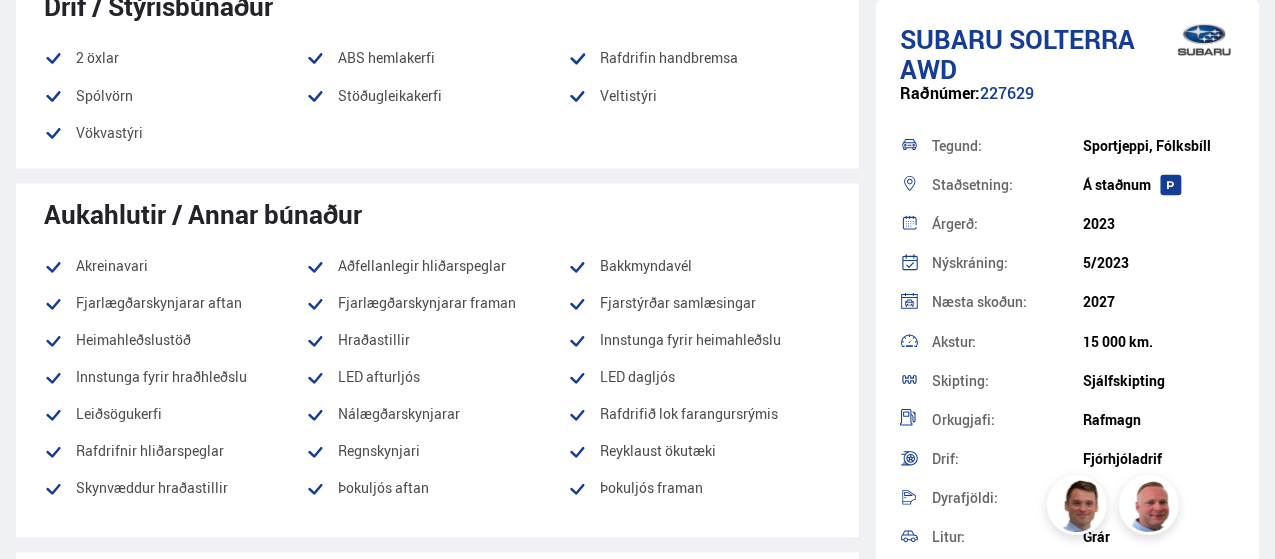 scroll, scrollTop: 1700, scrollLeft: 0, axis: vertical 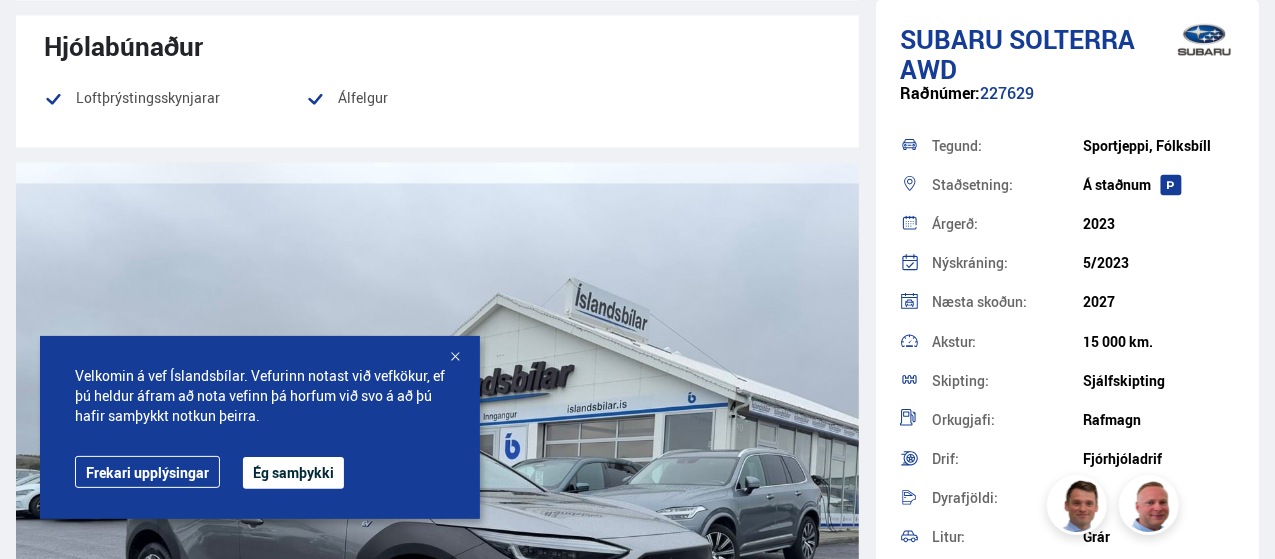 drag, startPoint x: 1041, startPoint y: 235, endPoint x: 888, endPoint y: 42, distance: 246.28845 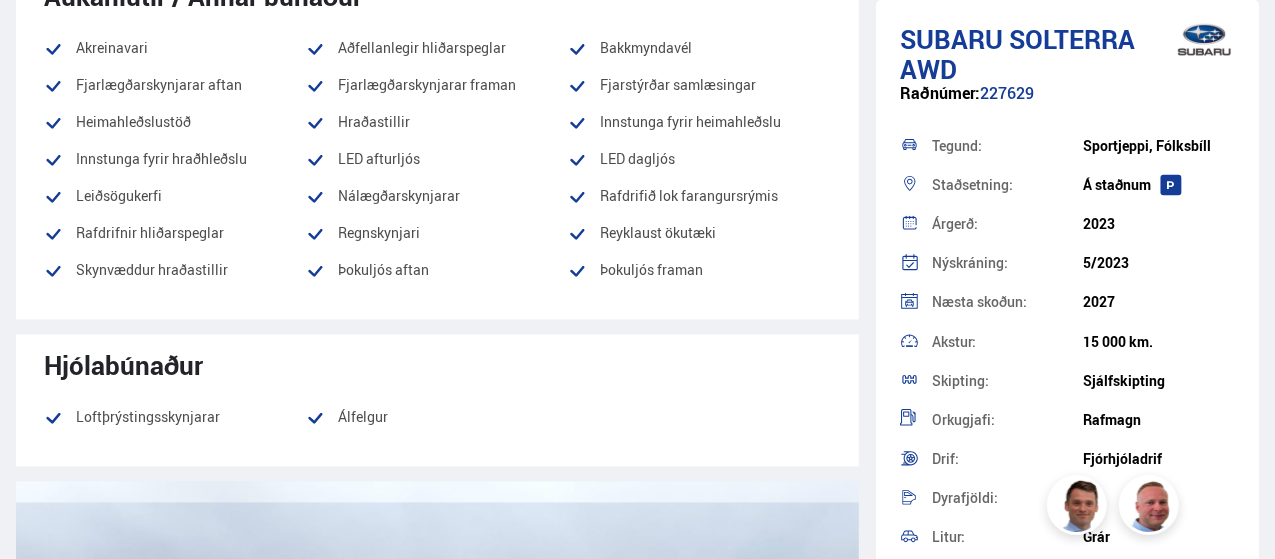 scroll, scrollTop: 1744, scrollLeft: 0, axis: vertical 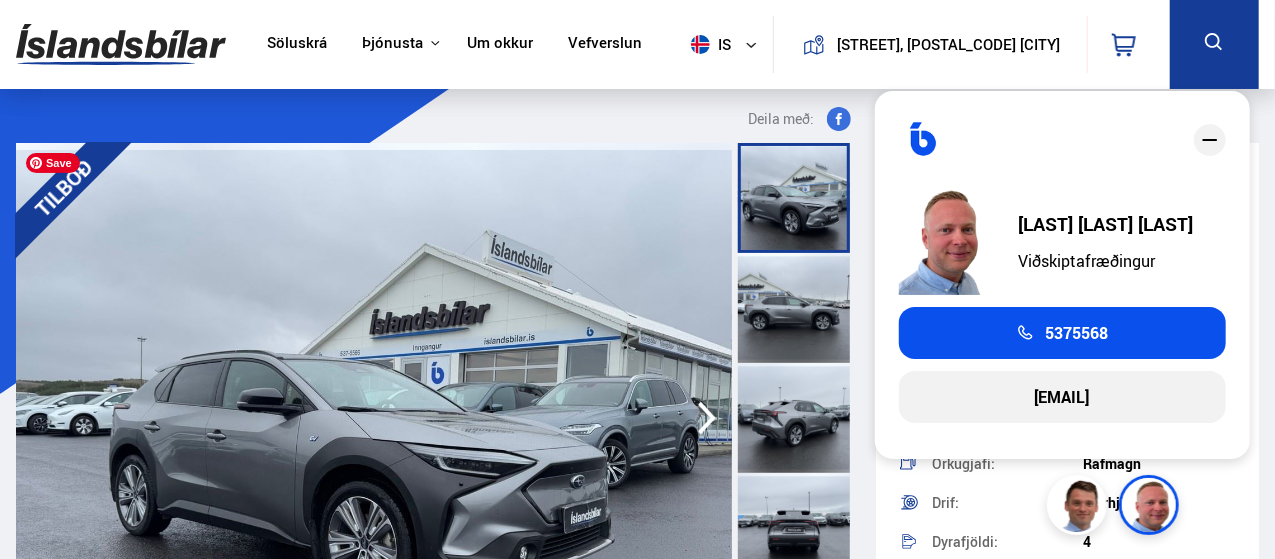 click at bounding box center (374, 418) 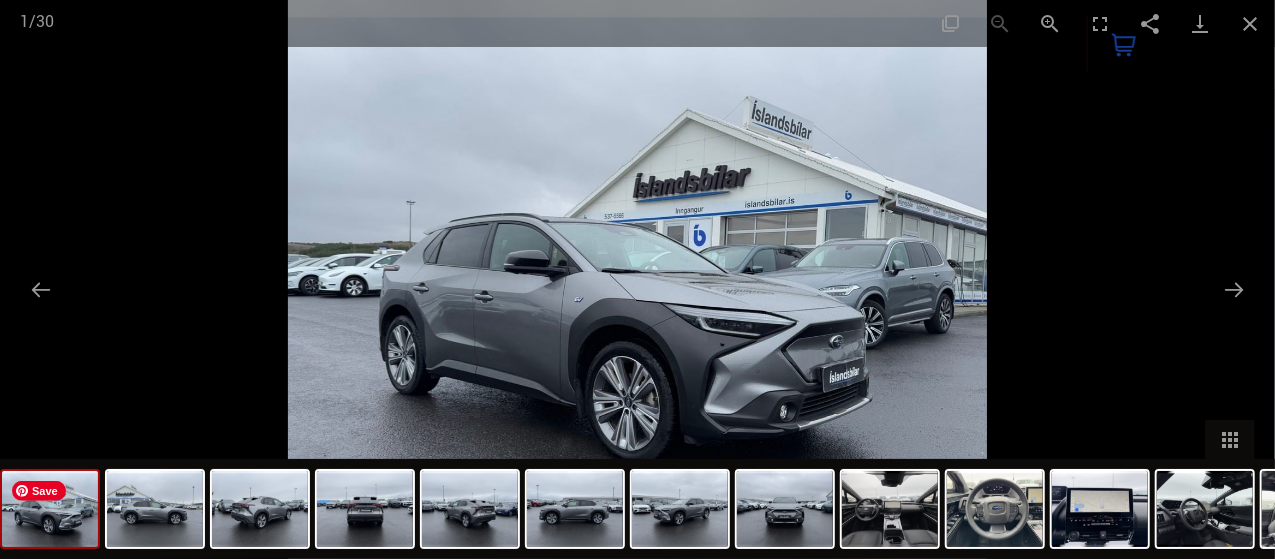 click at bounding box center (50, 509) 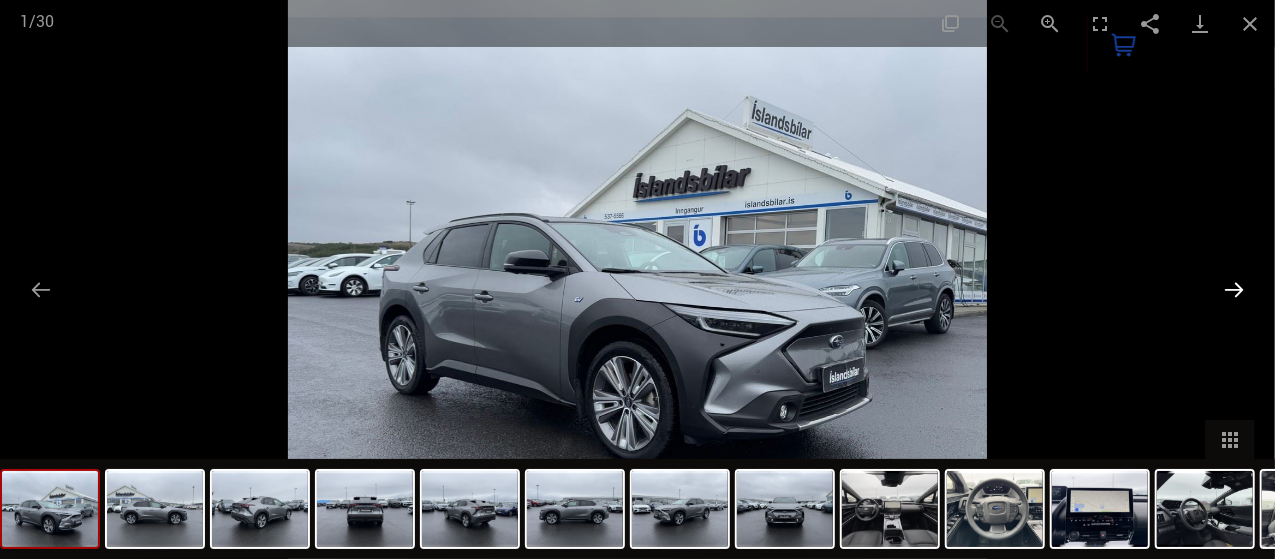 click at bounding box center [1234, 289] 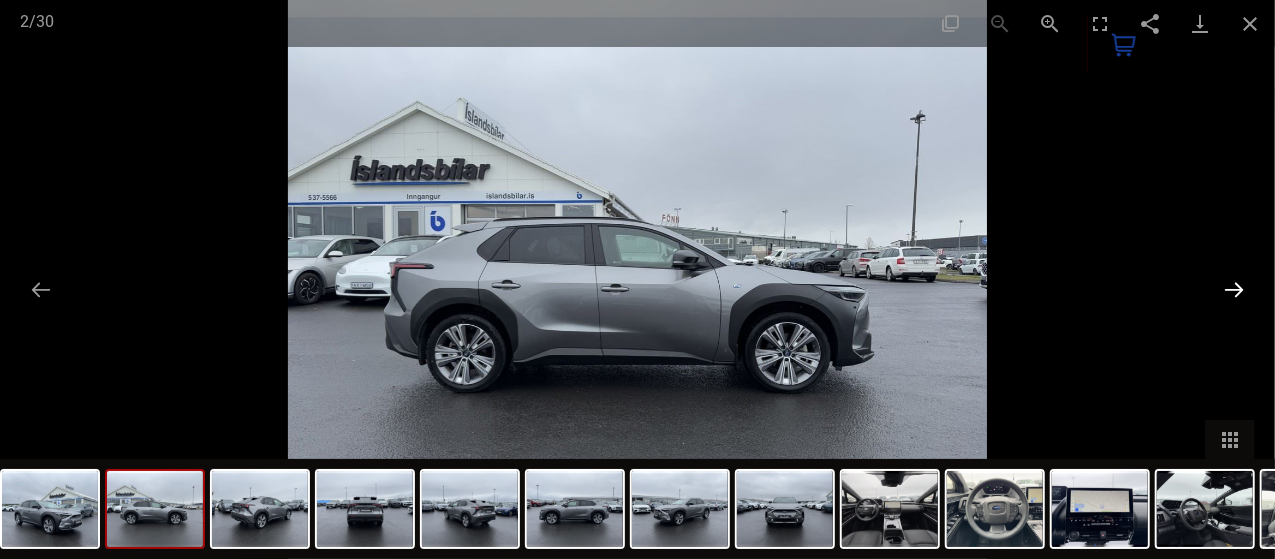 click at bounding box center [1234, 289] 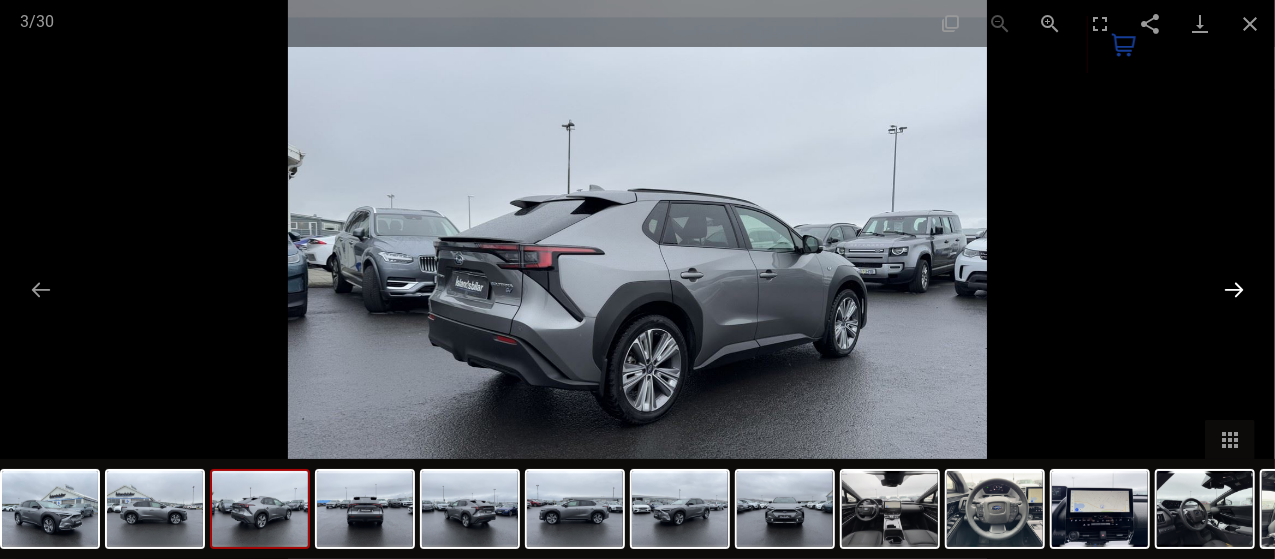 click at bounding box center [1234, 289] 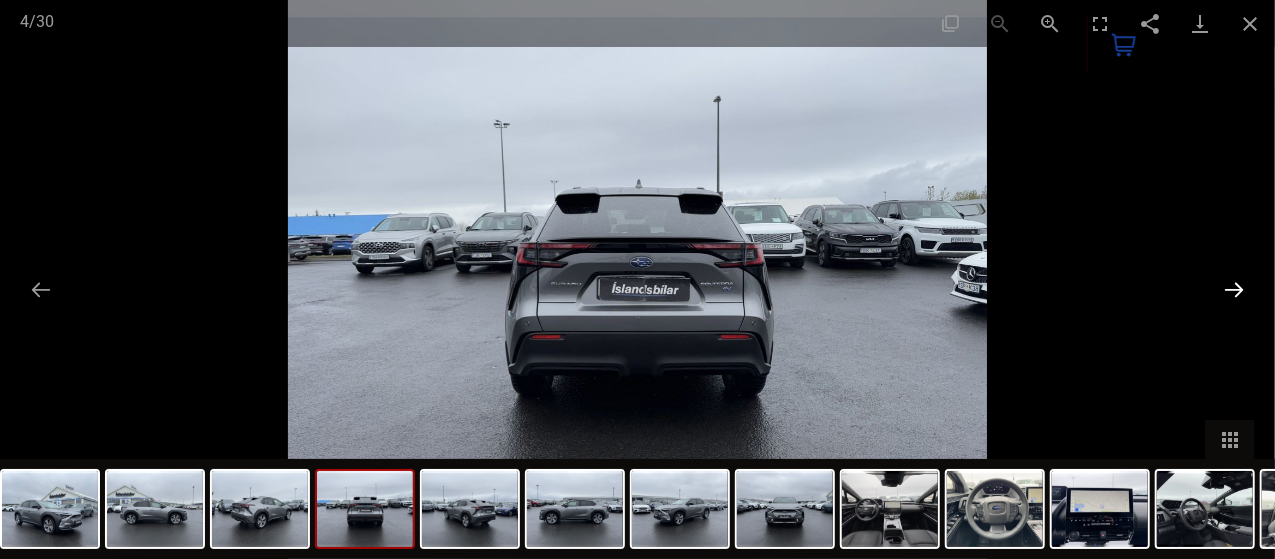 click at bounding box center (1234, 289) 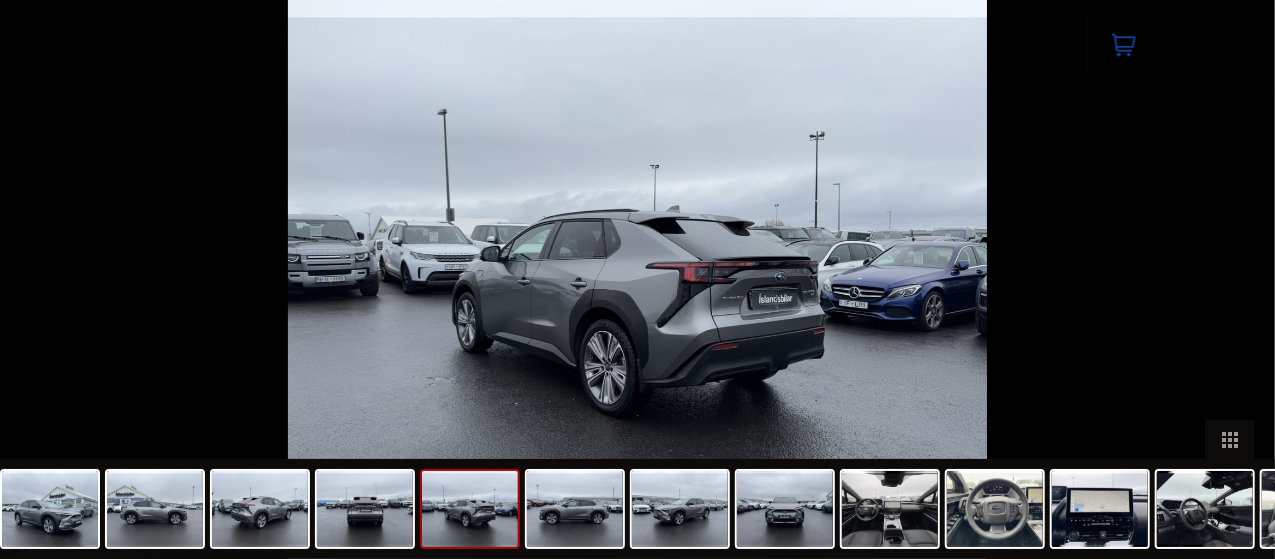 click at bounding box center (1244, 289) 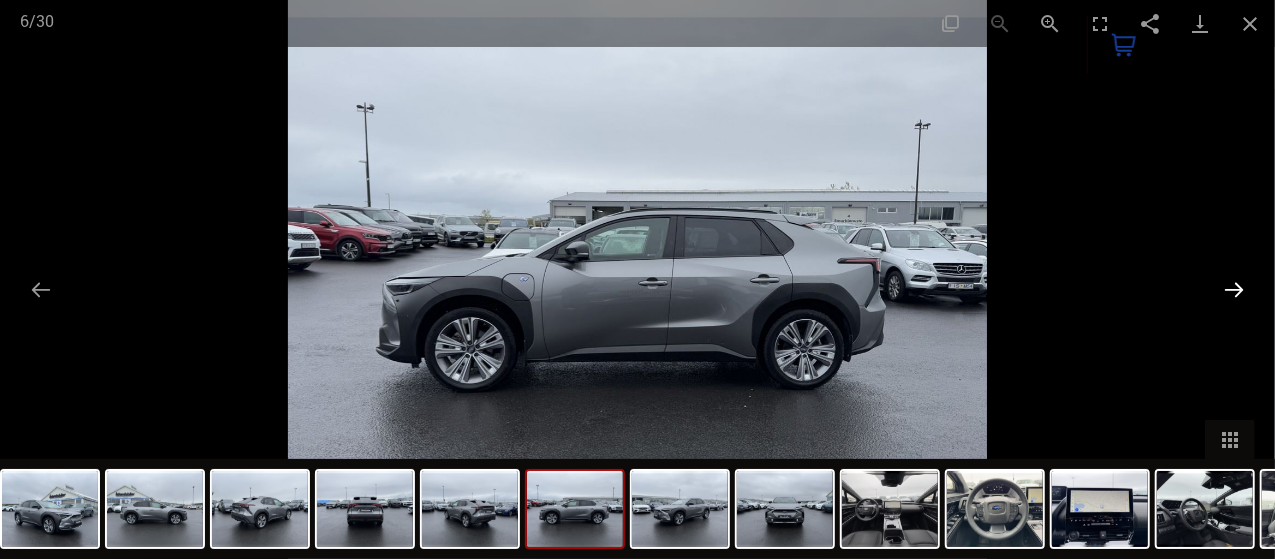 click at bounding box center [1234, 289] 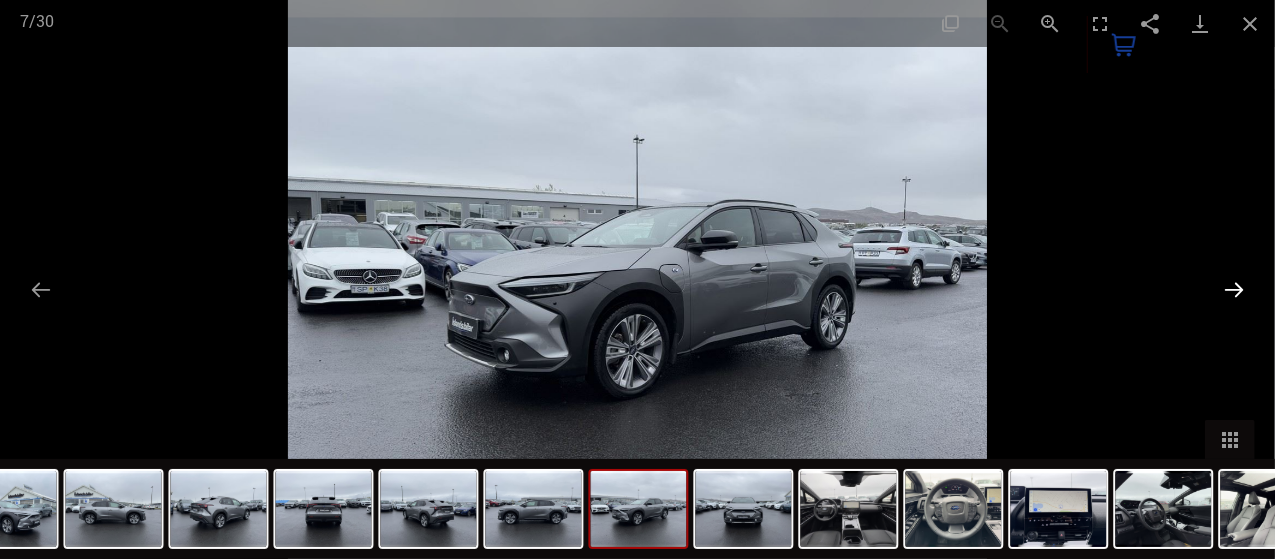 click at bounding box center (1234, 289) 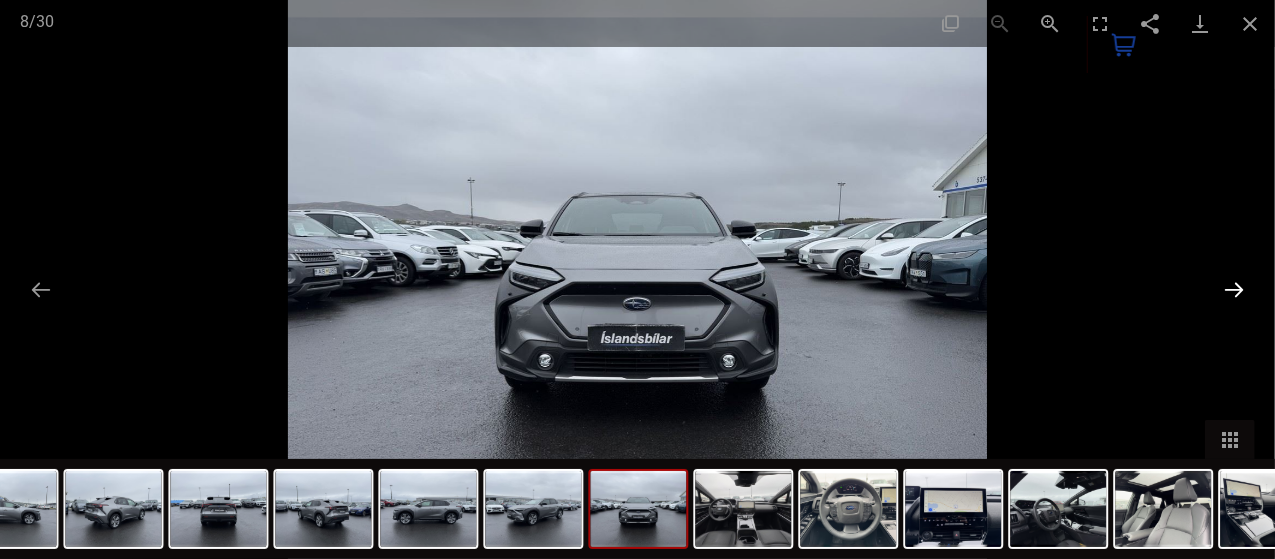 click at bounding box center [1234, 289] 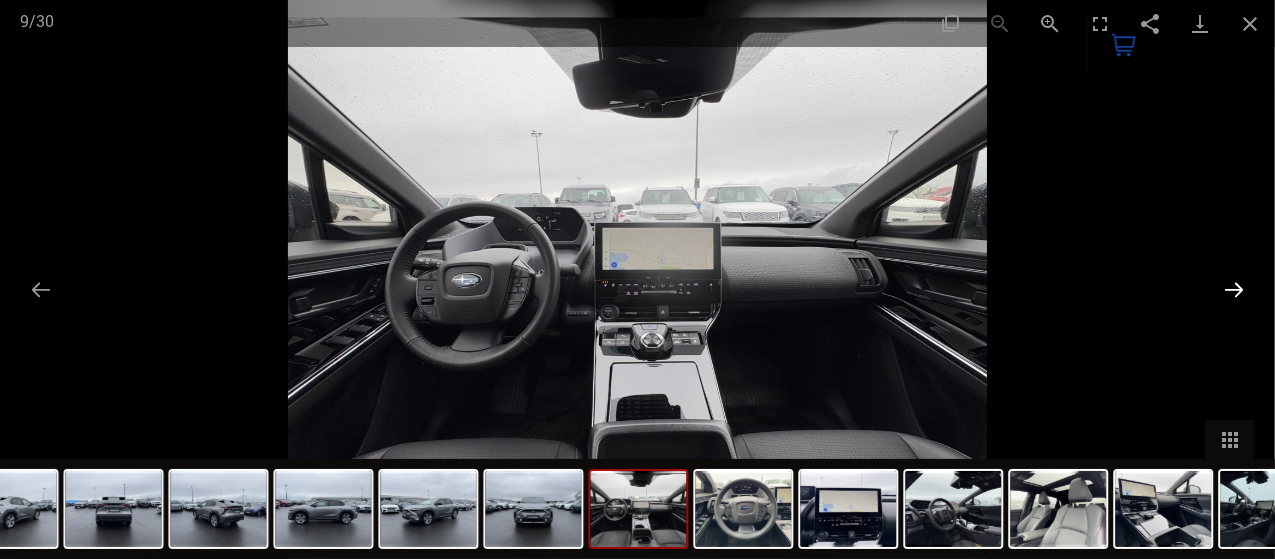 click at bounding box center [1234, 289] 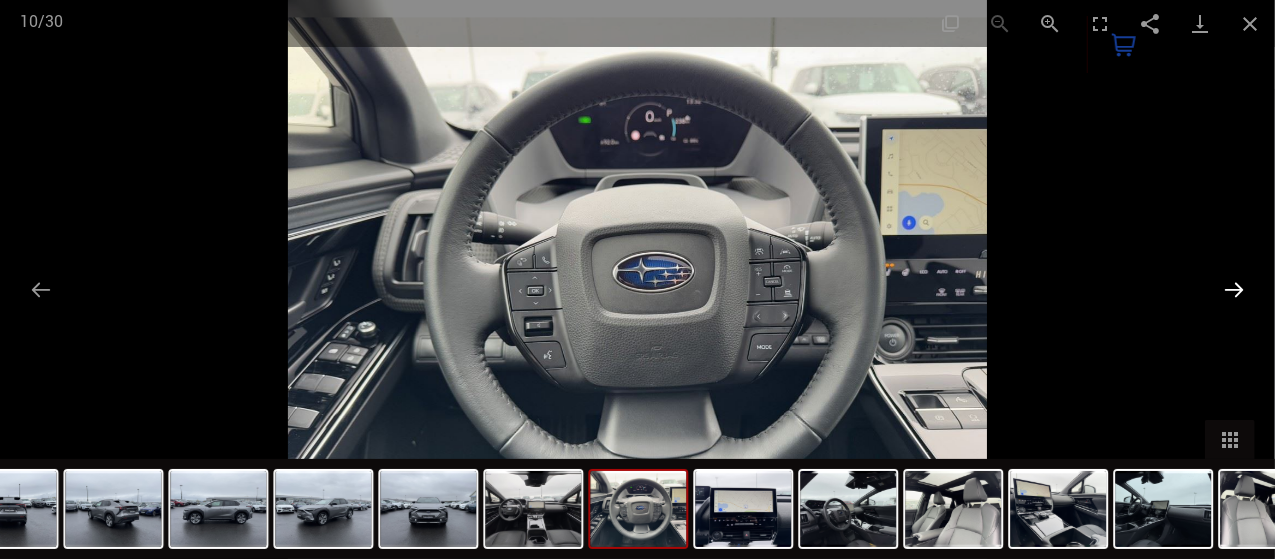 click at bounding box center (1234, 289) 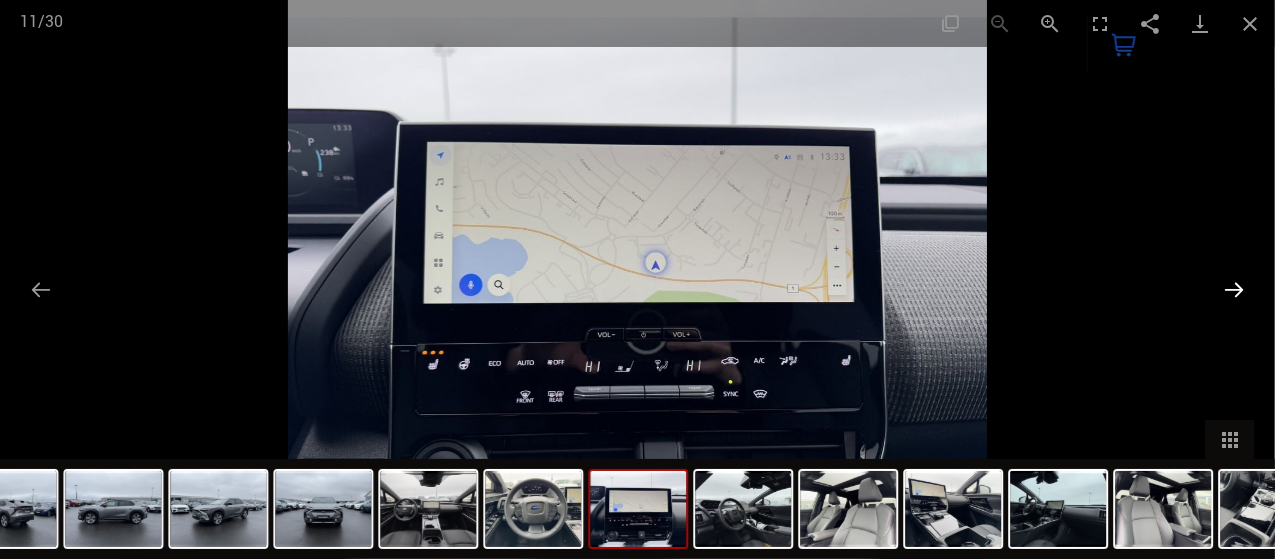 click at bounding box center [1234, 289] 